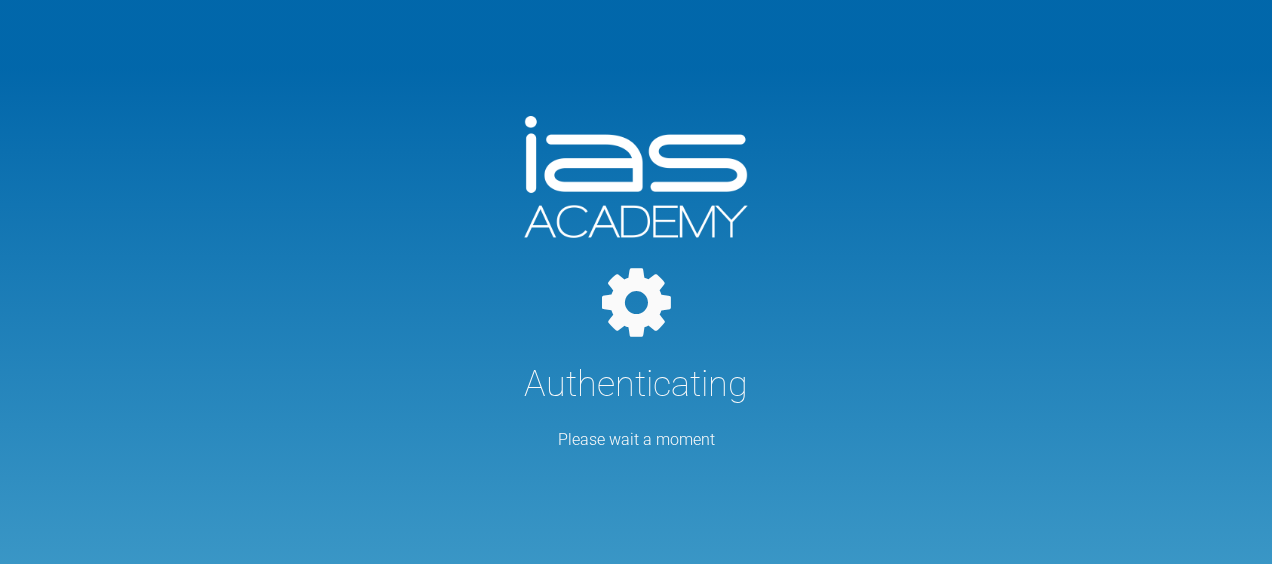 scroll, scrollTop: 0, scrollLeft: 0, axis: both 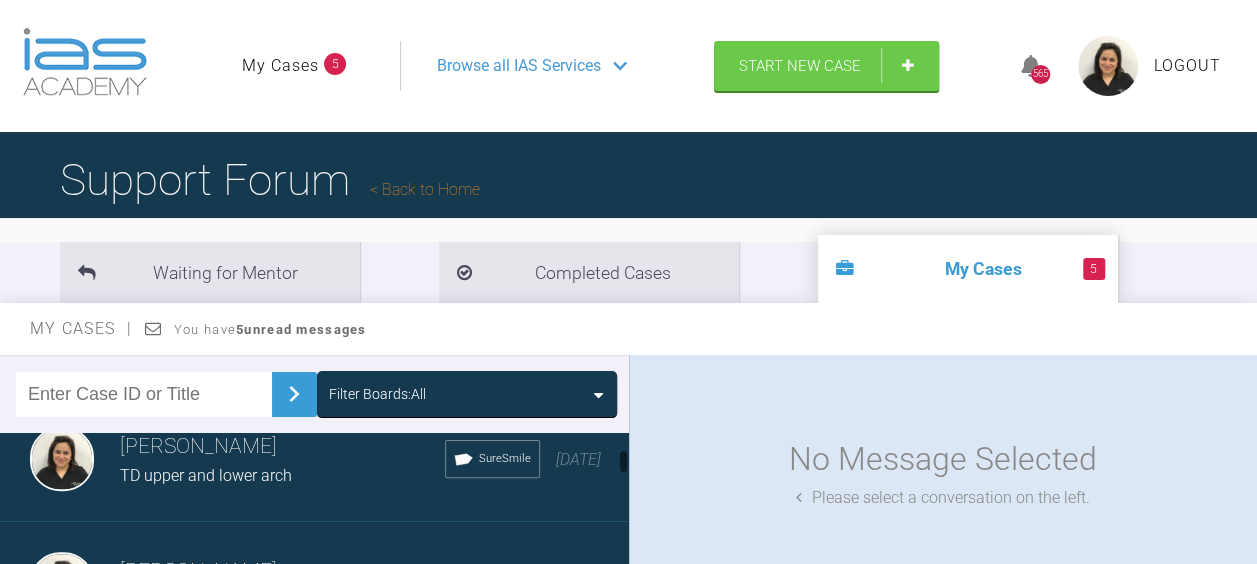 click on "TD upper and lower arch" at bounding box center [206, 475] 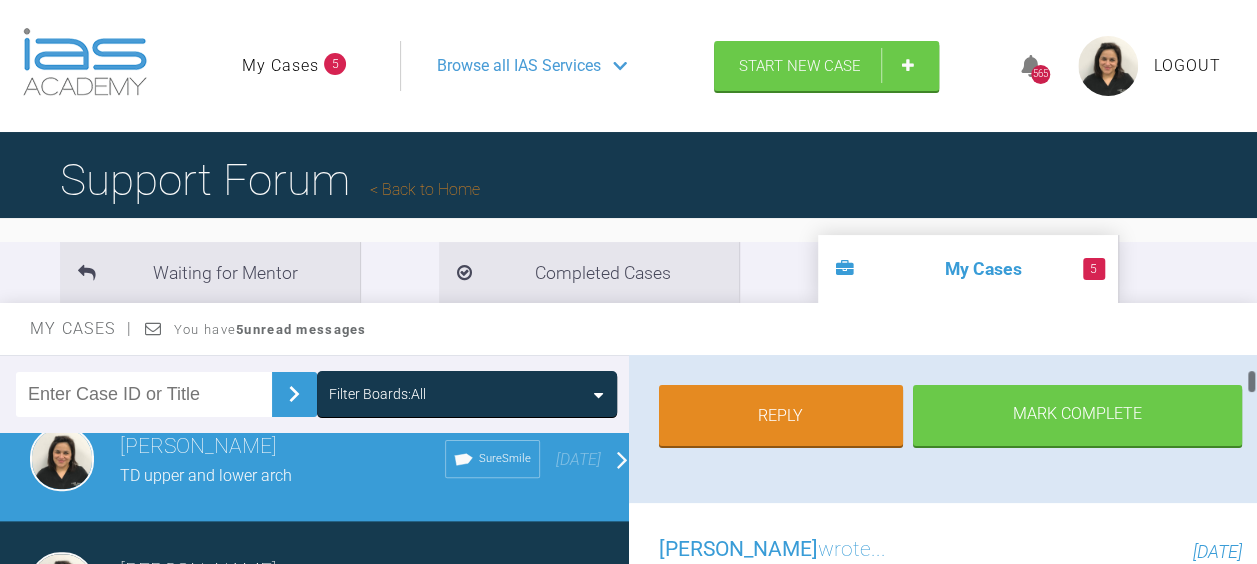 scroll, scrollTop: 352, scrollLeft: 0, axis: vertical 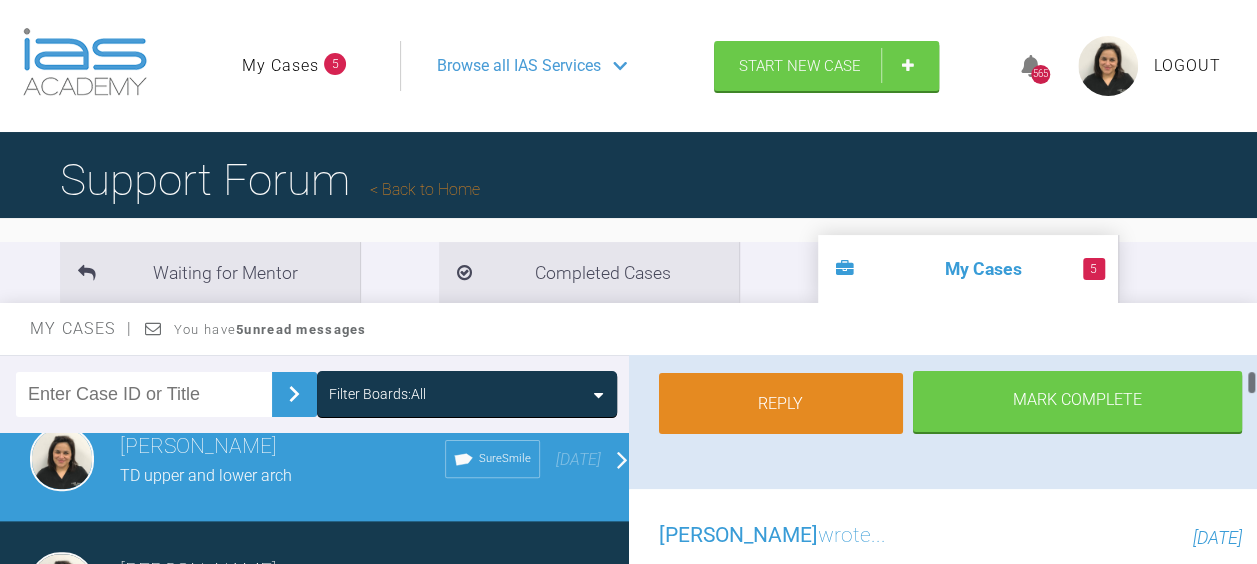 click on "Reply" at bounding box center [781, 404] 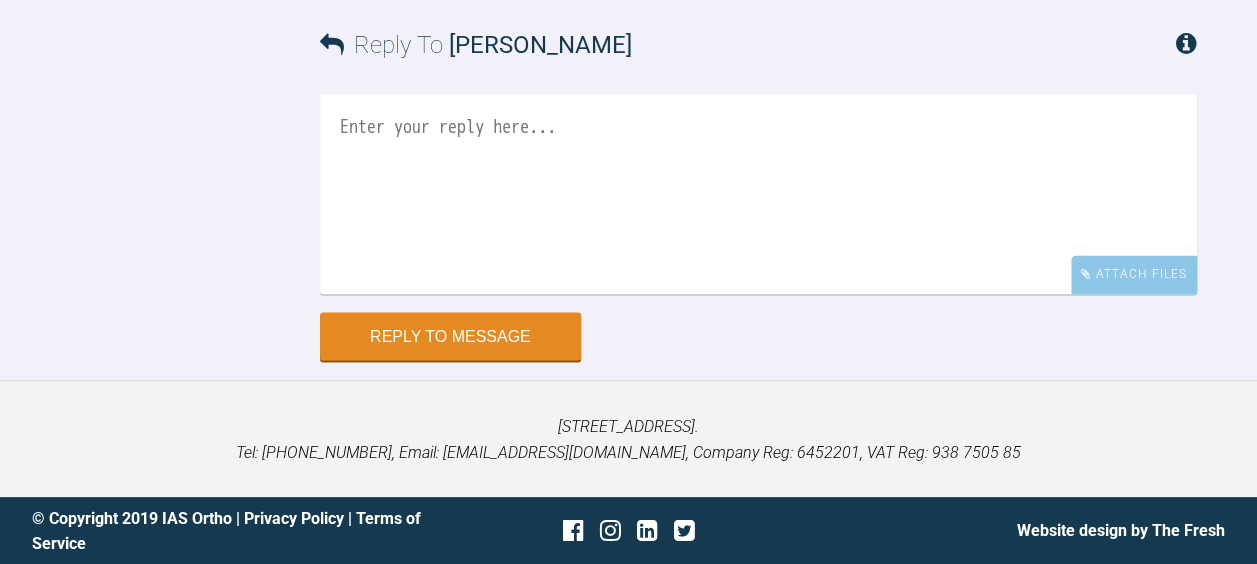 scroll, scrollTop: 6314, scrollLeft: 0, axis: vertical 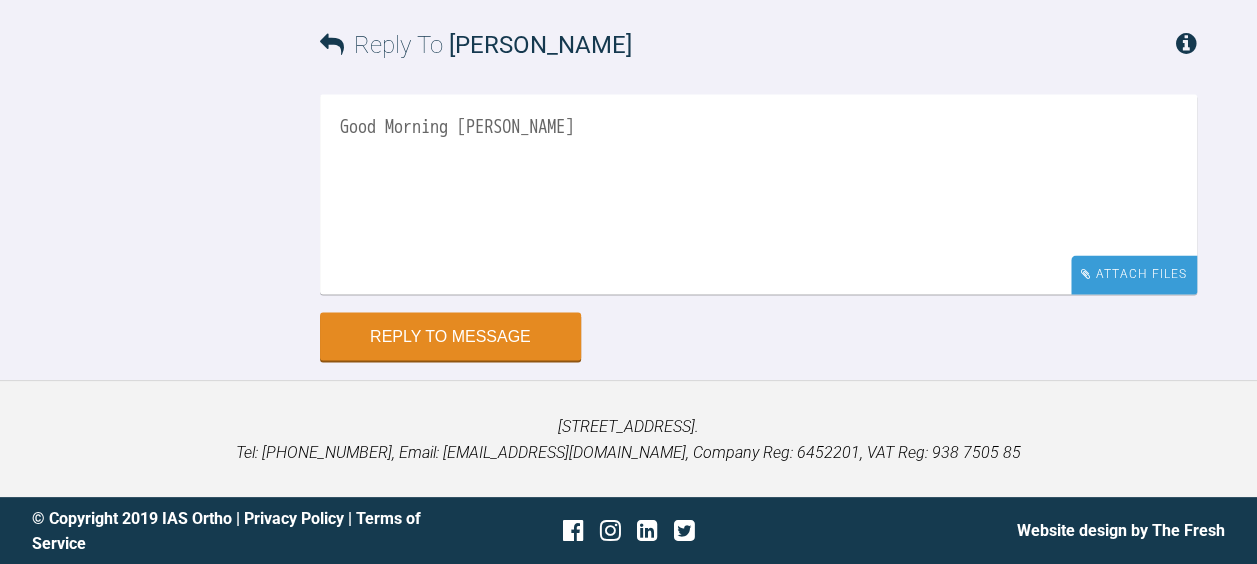 type on "Good Morning Geoff" 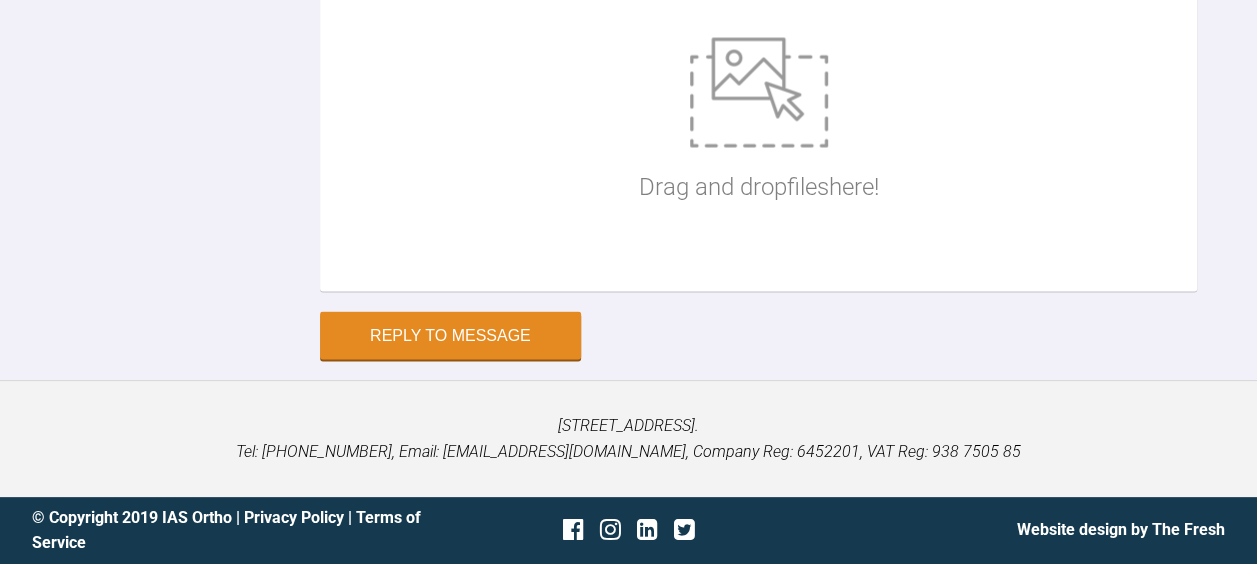 click at bounding box center (759, 93) 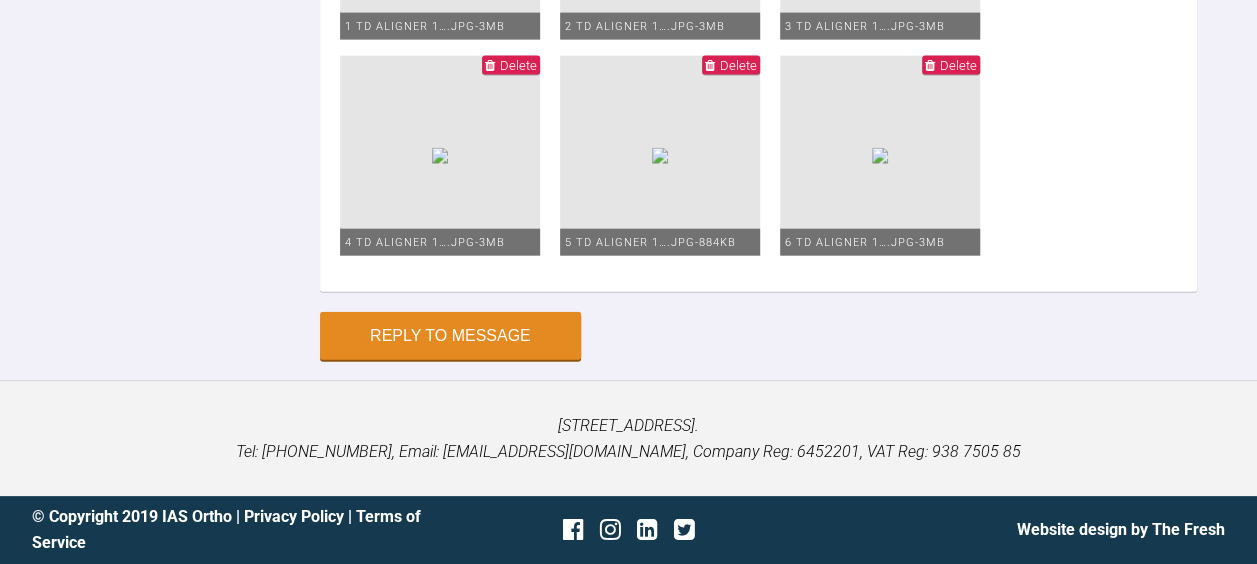 scroll, scrollTop: 6292, scrollLeft: 0, axis: vertical 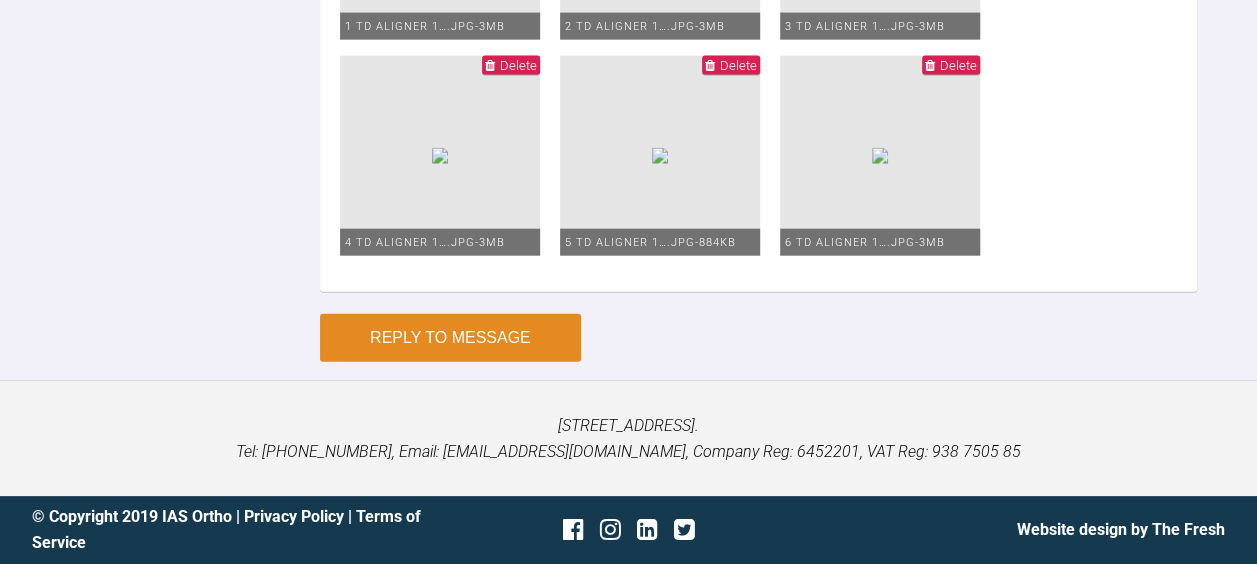 click on "Reply to Message" at bounding box center (450, 338) 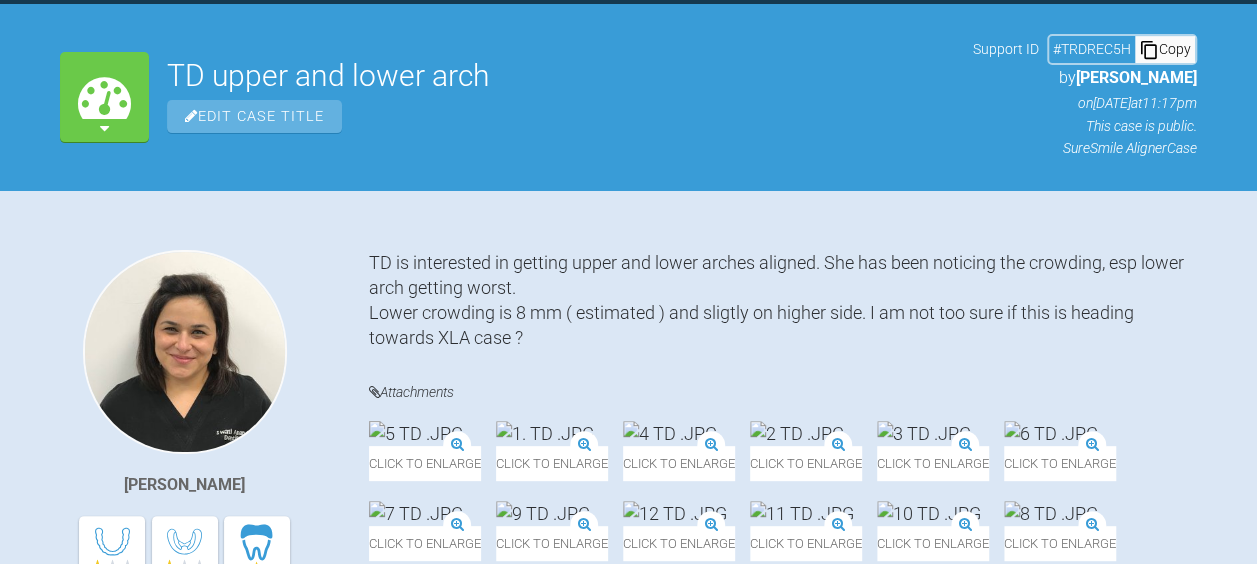 scroll, scrollTop: 0, scrollLeft: 0, axis: both 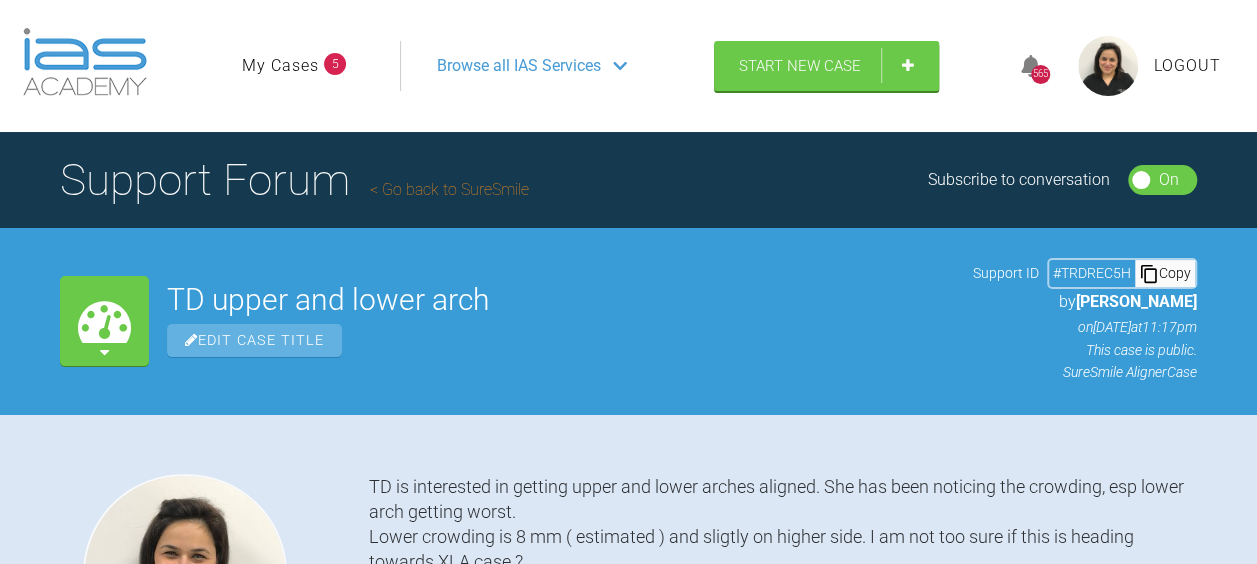 click on "Logout" at bounding box center (1187, 66) 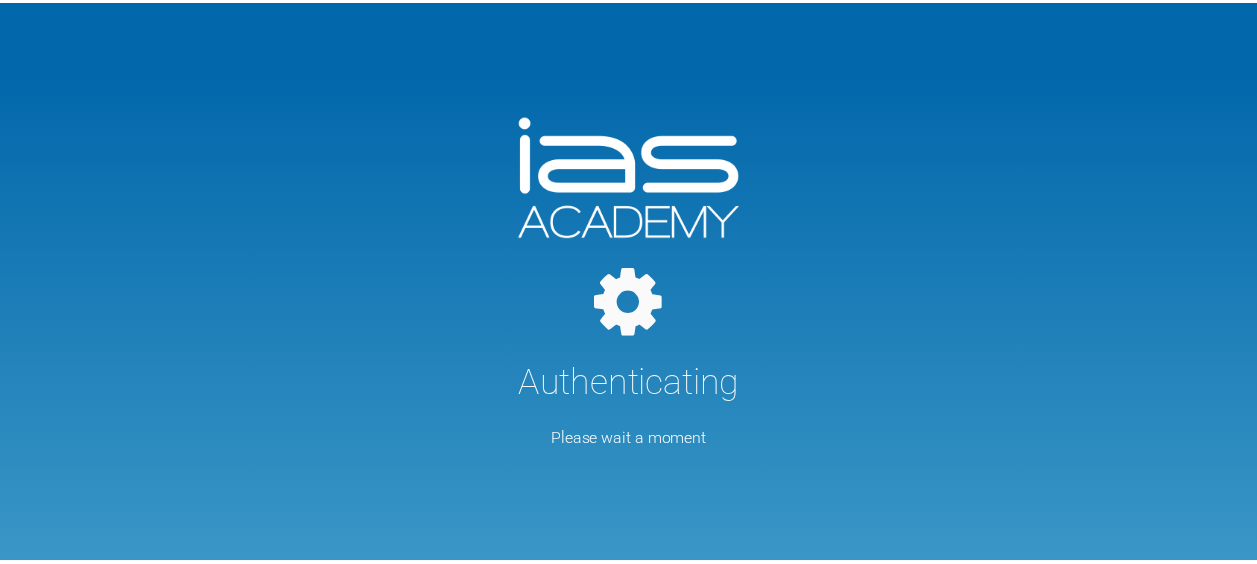 scroll, scrollTop: 0, scrollLeft: 0, axis: both 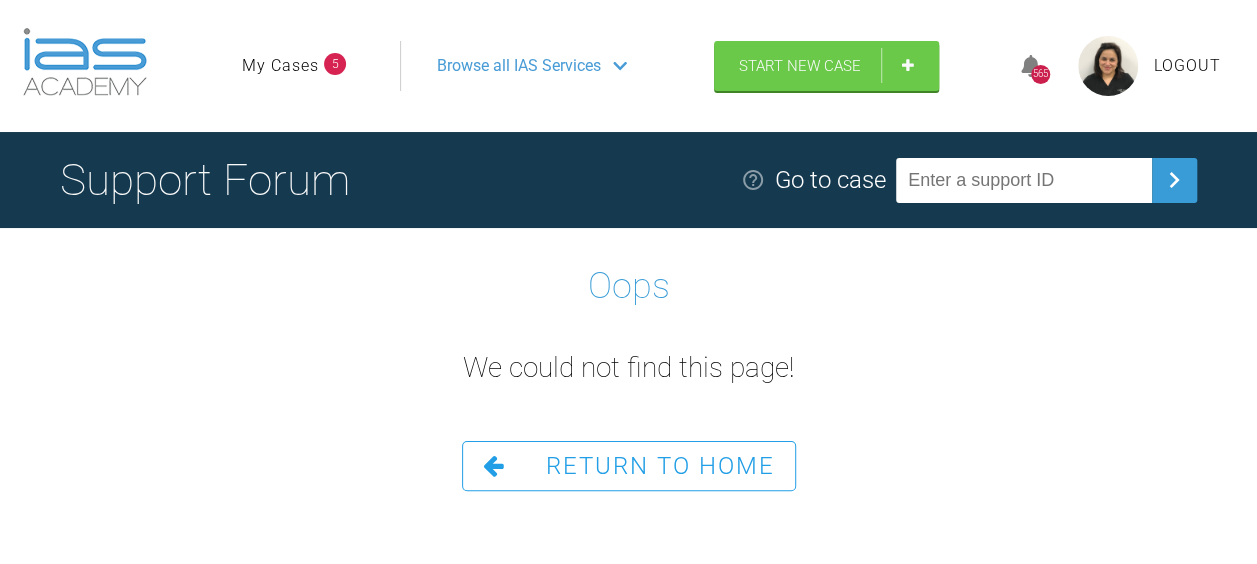 click on "Return To Home" at bounding box center (660, 466) 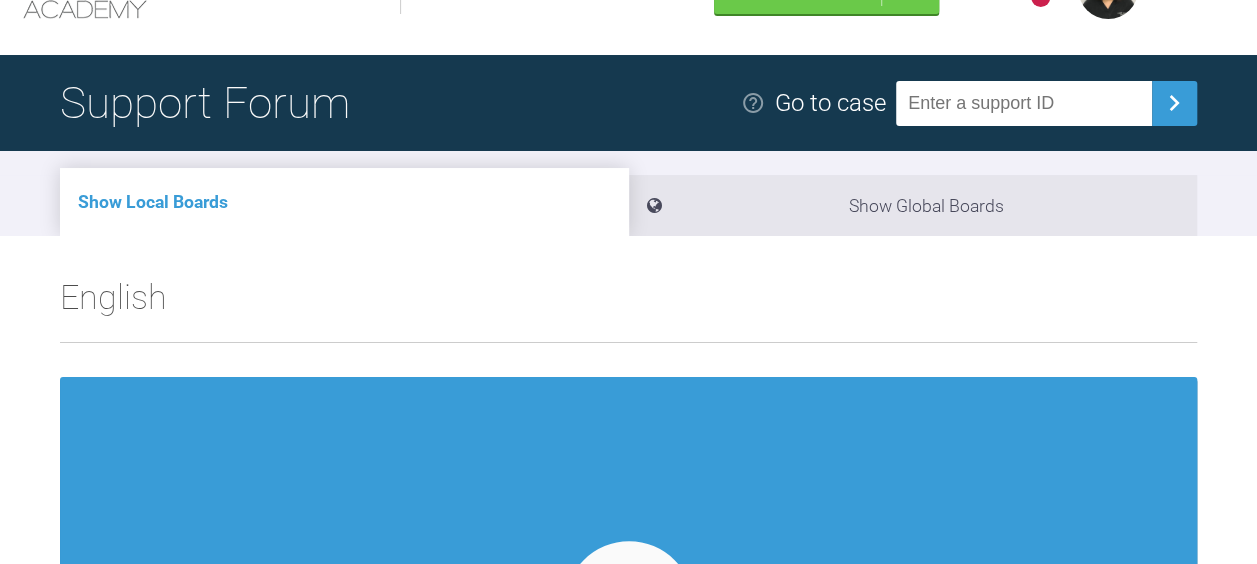 scroll, scrollTop: 0, scrollLeft: 0, axis: both 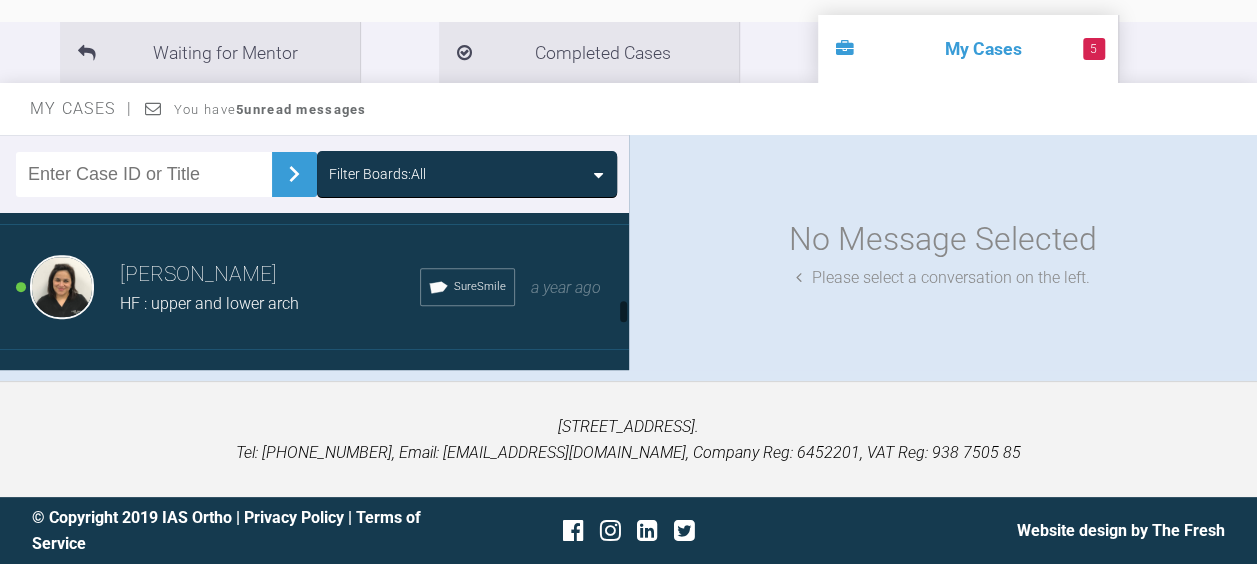 click on "HF : upper and lower arch" at bounding box center (209, 303) 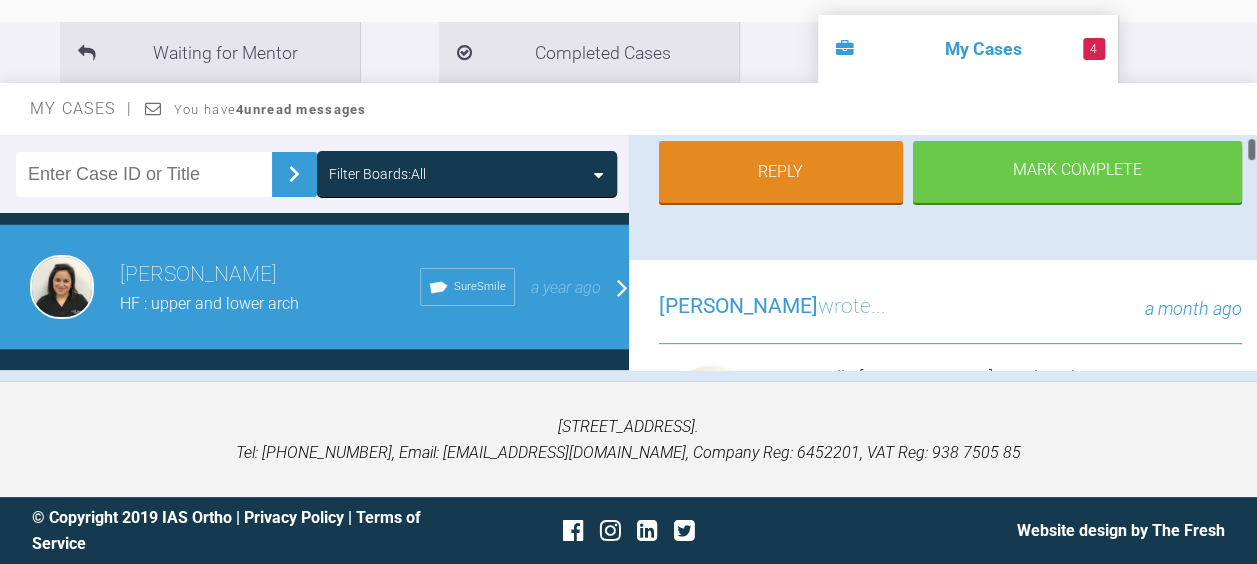 scroll, scrollTop: 356, scrollLeft: 0, axis: vertical 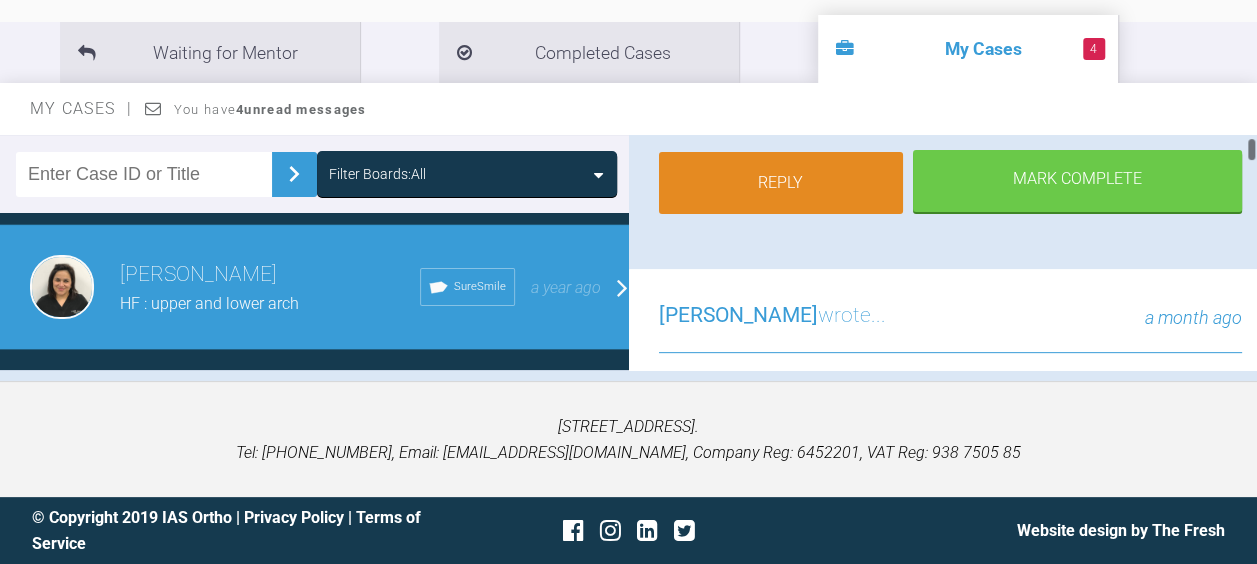 click on "Reply" at bounding box center (781, 183) 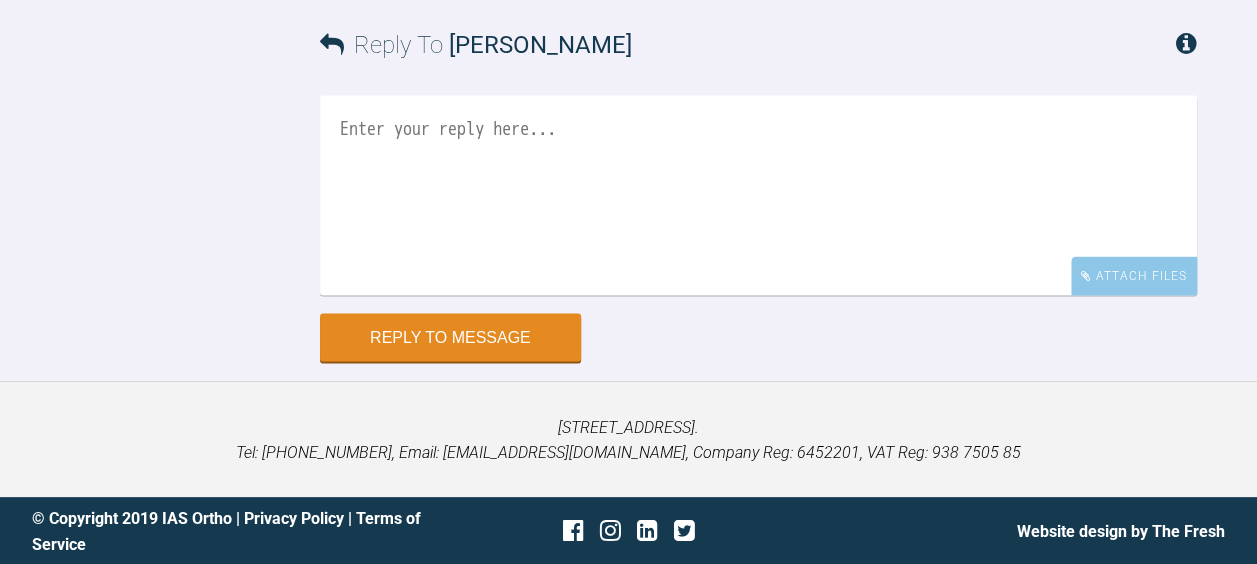 scroll, scrollTop: 46229, scrollLeft: 0, axis: vertical 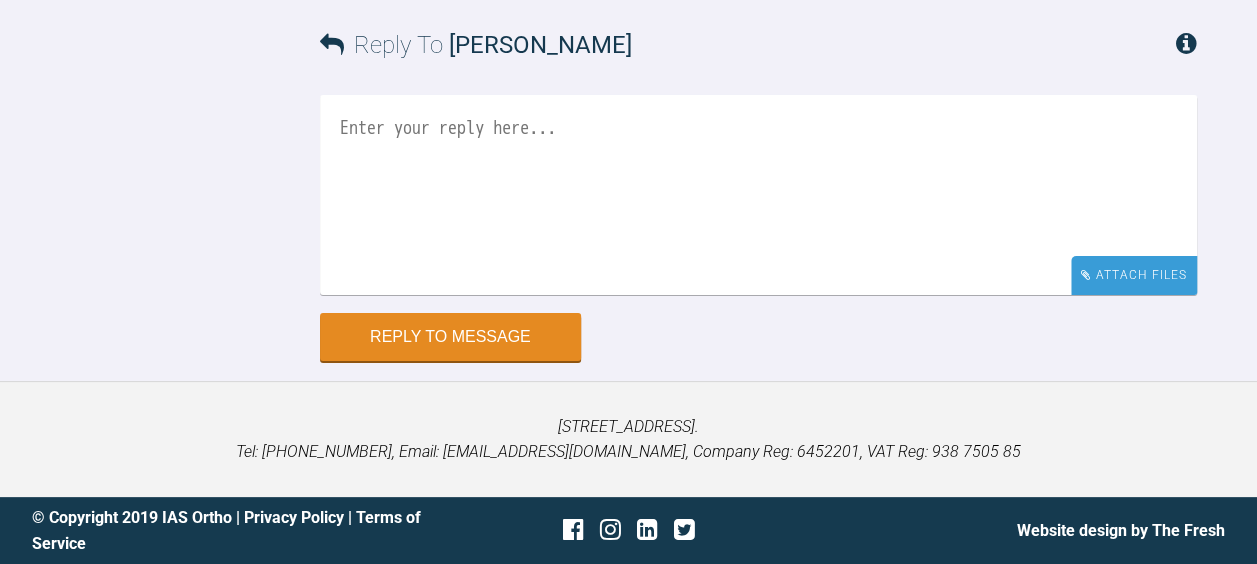 click on "Attach Files" at bounding box center [1134, 275] 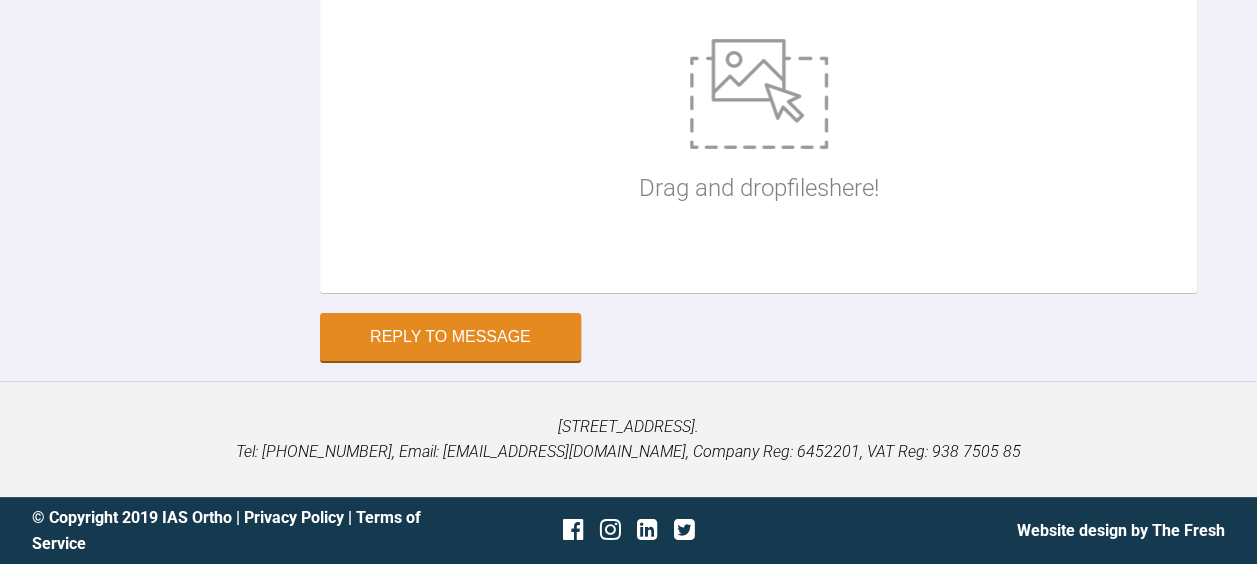 click at bounding box center (759, 94) 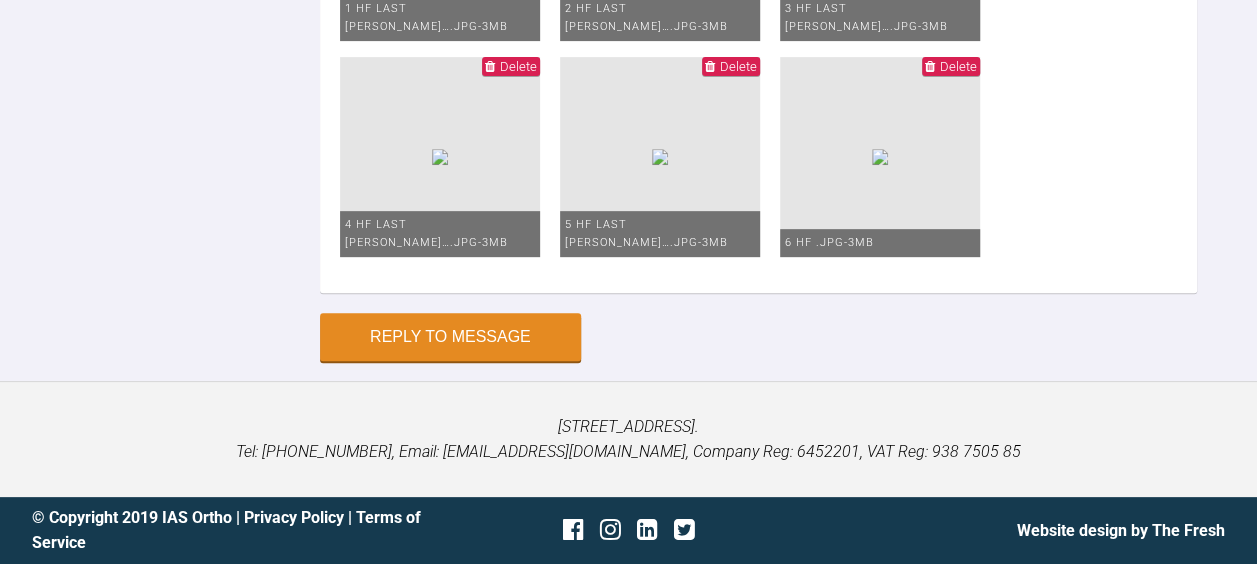 scroll, scrollTop: 46970, scrollLeft: 0, axis: vertical 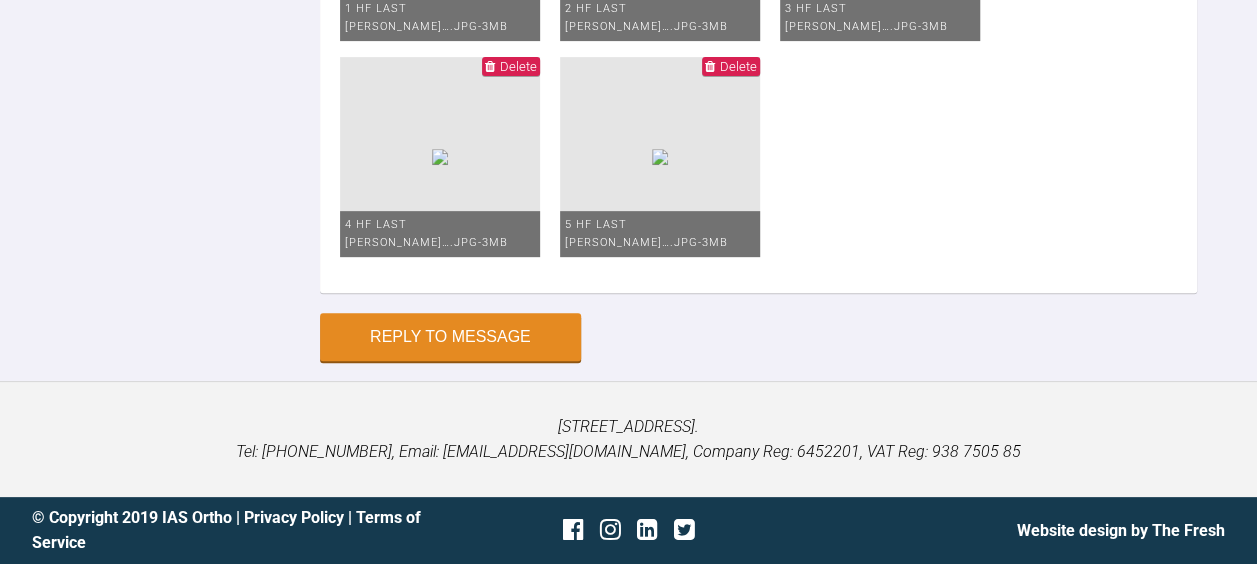 click on "Delete" at bounding box center (738, 66) 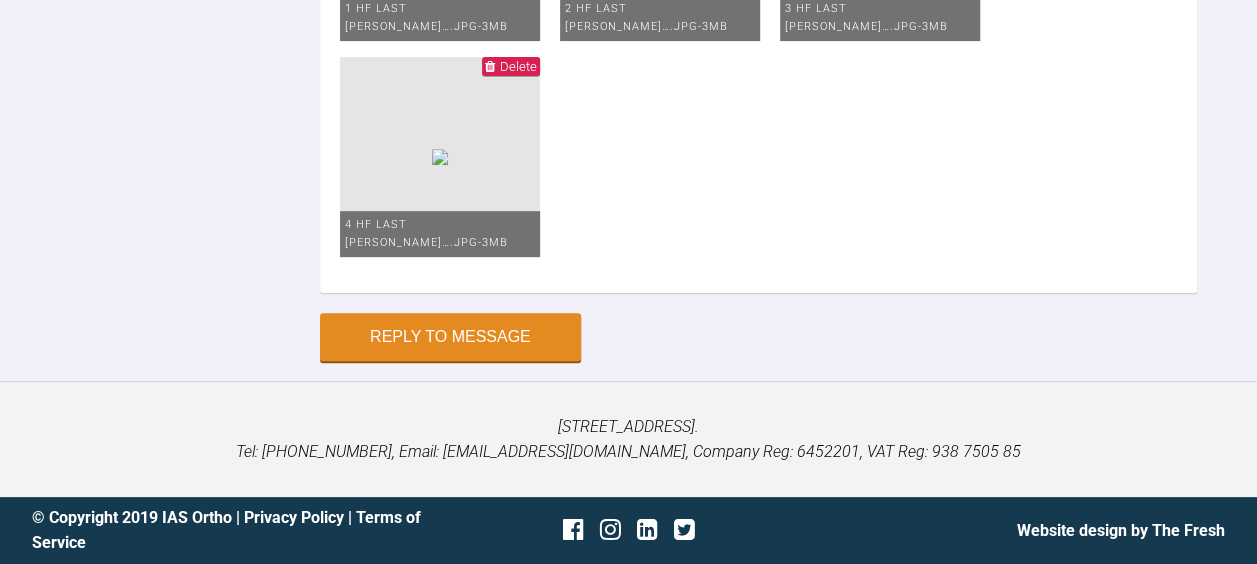 scroll, scrollTop: 46474, scrollLeft: 0, axis: vertical 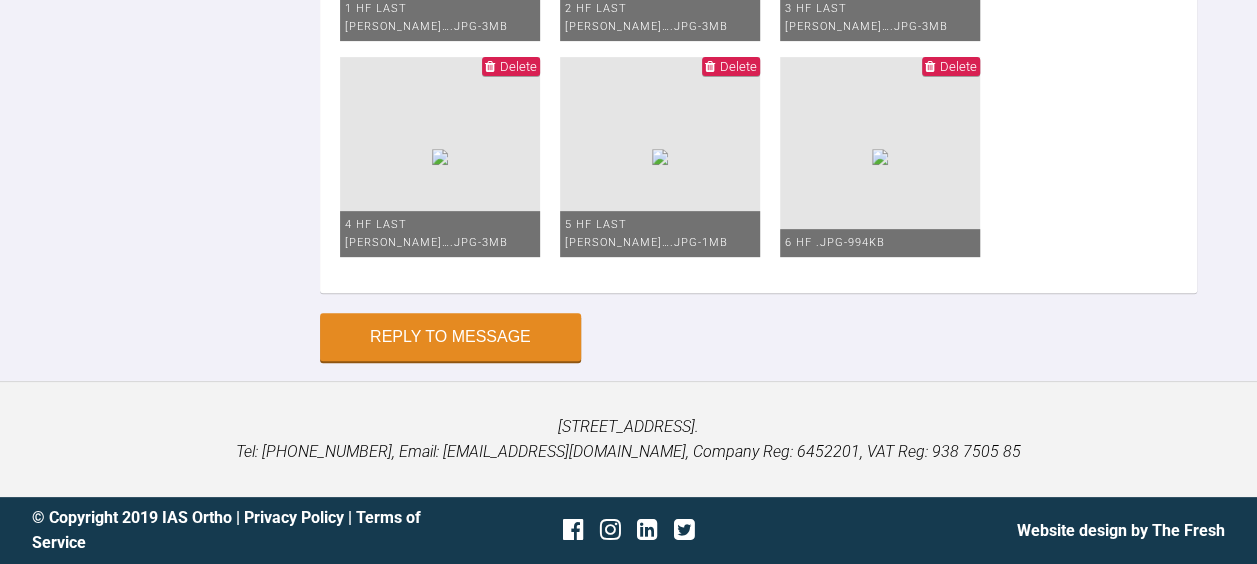 click at bounding box center (758, -524) 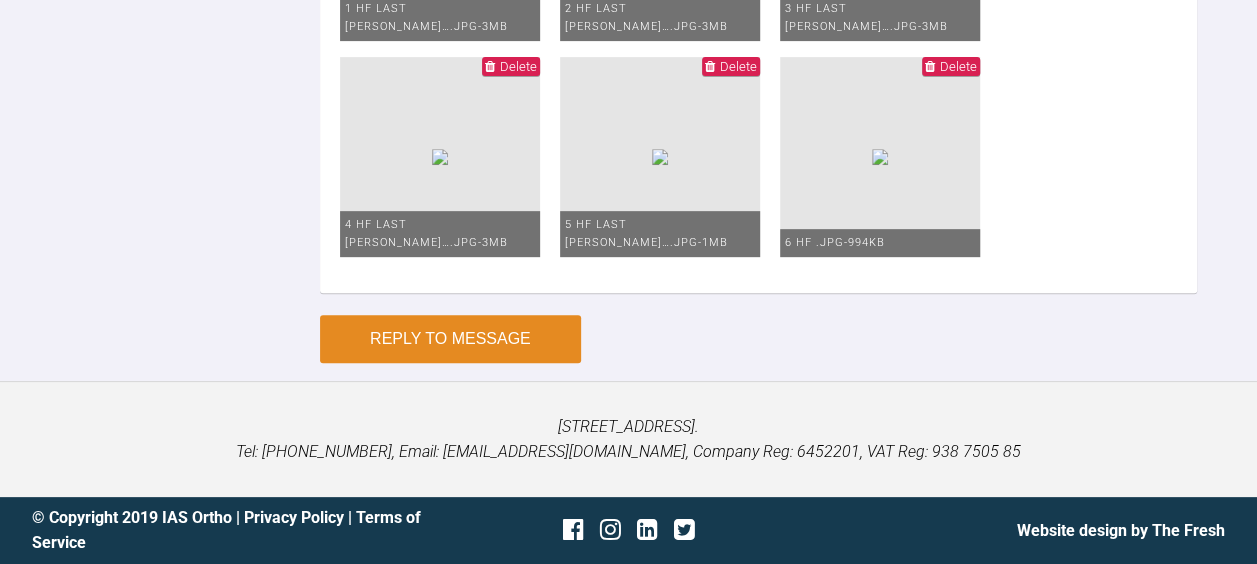 type on "Hello Kelly
Finally, this case worked out really well. Patient is very pleased , so am I.
I have scanned her for bonded retainers, following this replacement of composite and placing bonded retainer will be done on same appointment using impression putty technique.
Please advise . Thanks for a providing a great learning experience. BW Swati" 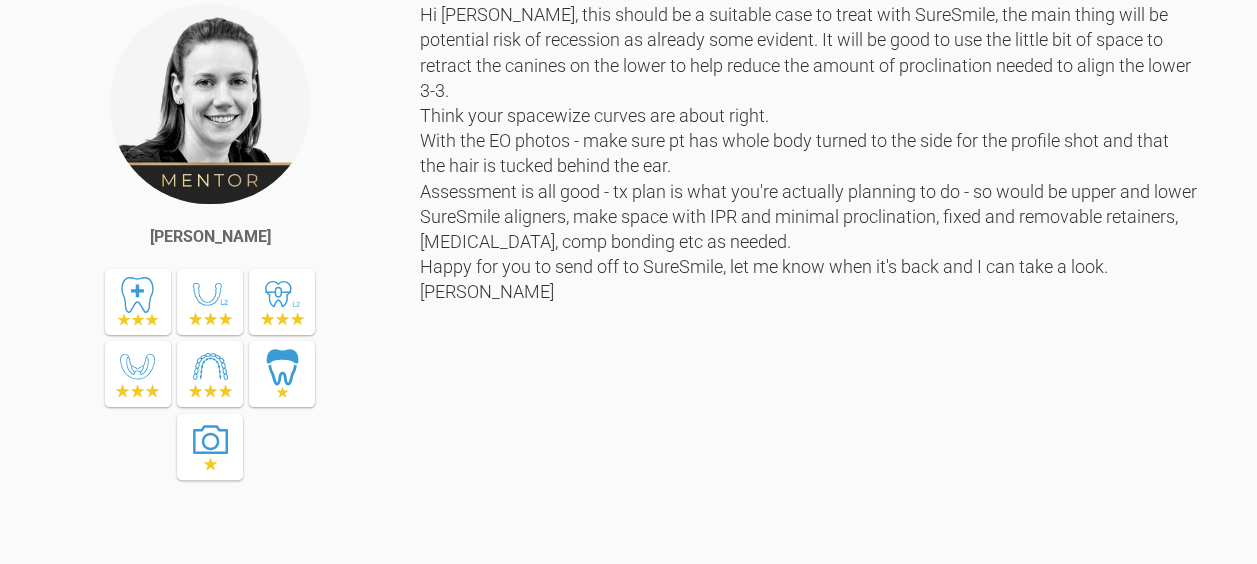 scroll, scrollTop: 0, scrollLeft: 0, axis: both 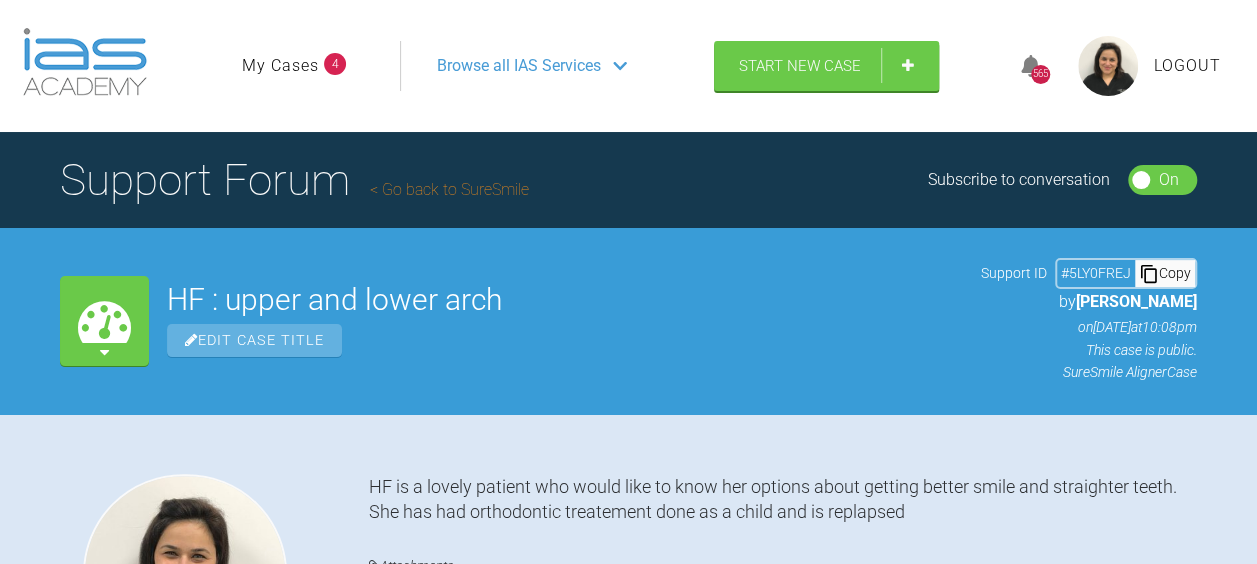 click on "Browse all IAS Services" at bounding box center (519, 66) 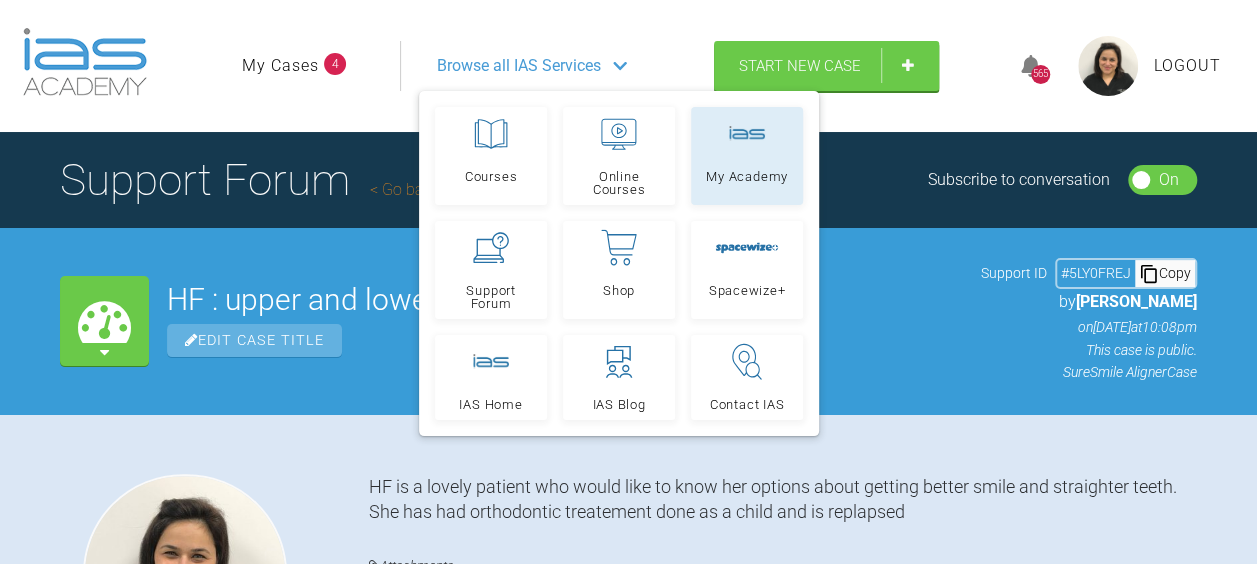 click on "My Academy" at bounding box center (747, 156) 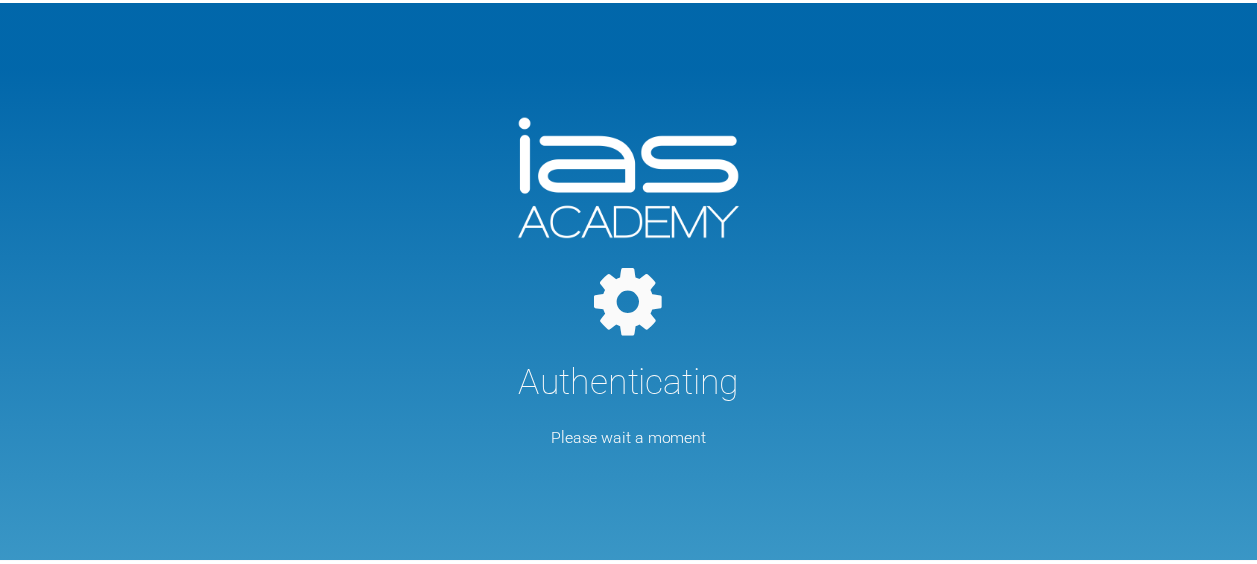 scroll, scrollTop: 0, scrollLeft: 0, axis: both 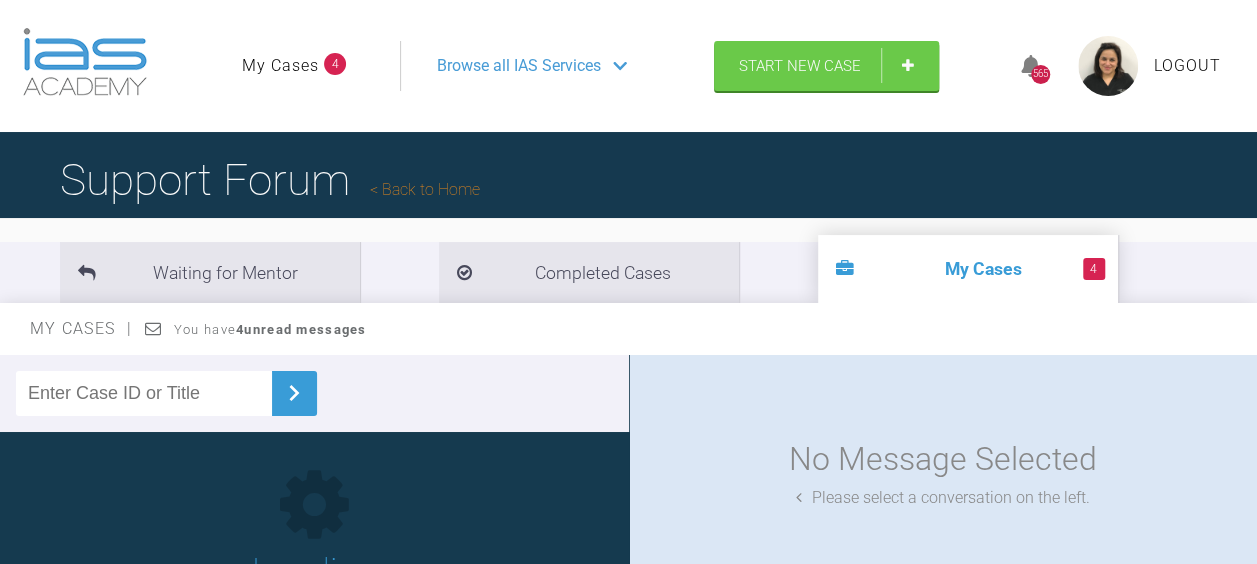 click on "No Message Selected Please select a conversation on the left." at bounding box center [943, 472] 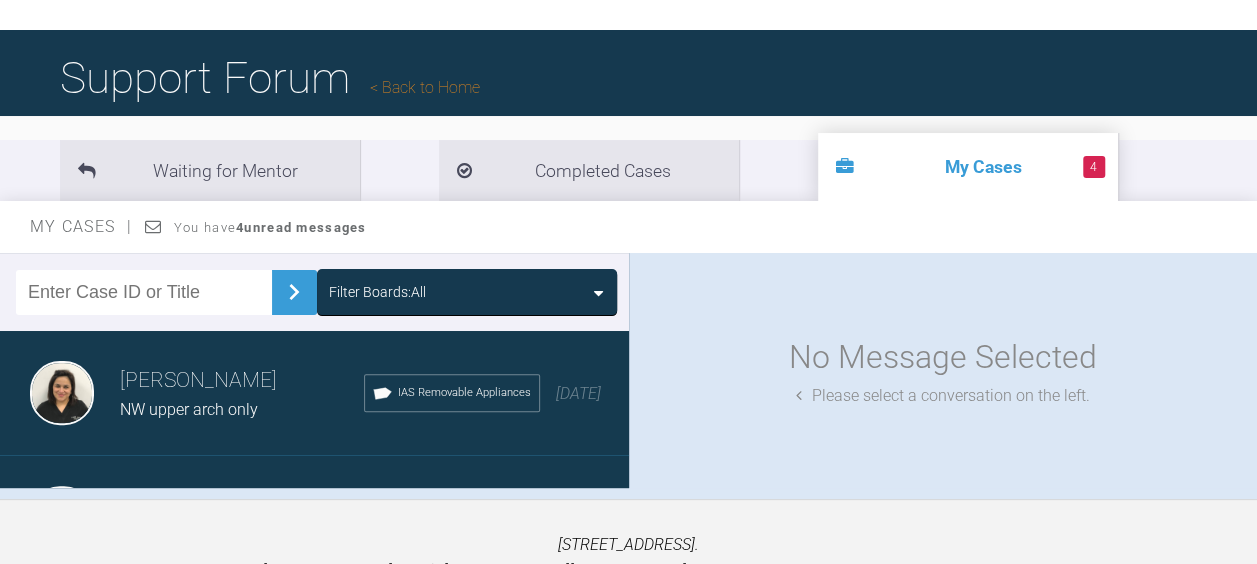 scroll, scrollTop: 115, scrollLeft: 0, axis: vertical 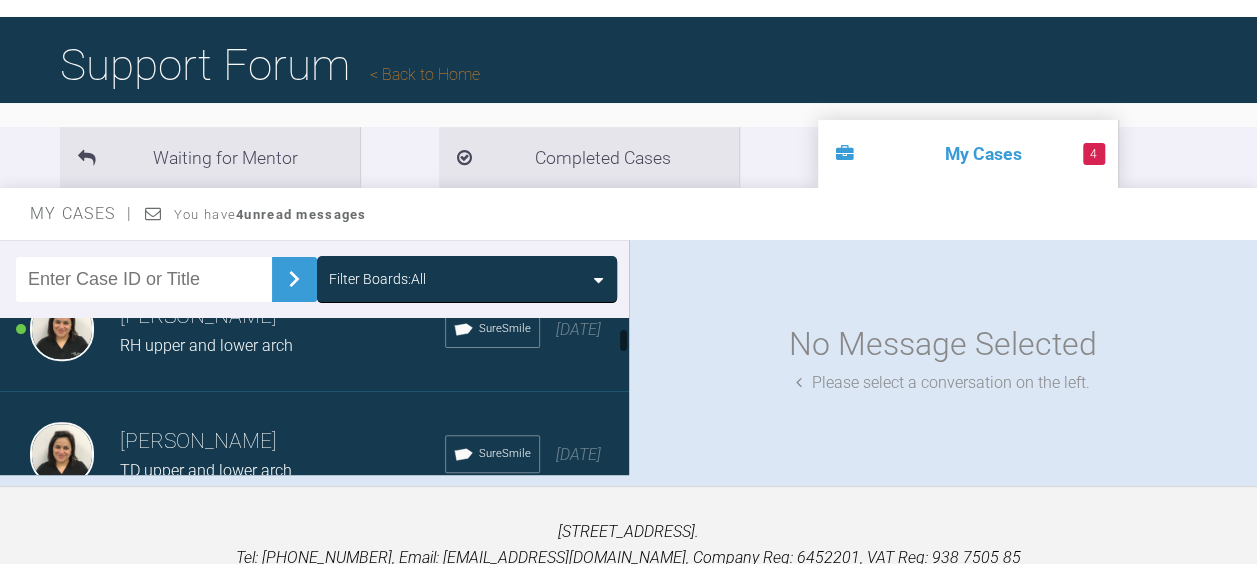 click on "RH upper and lower arch" at bounding box center (206, 345) 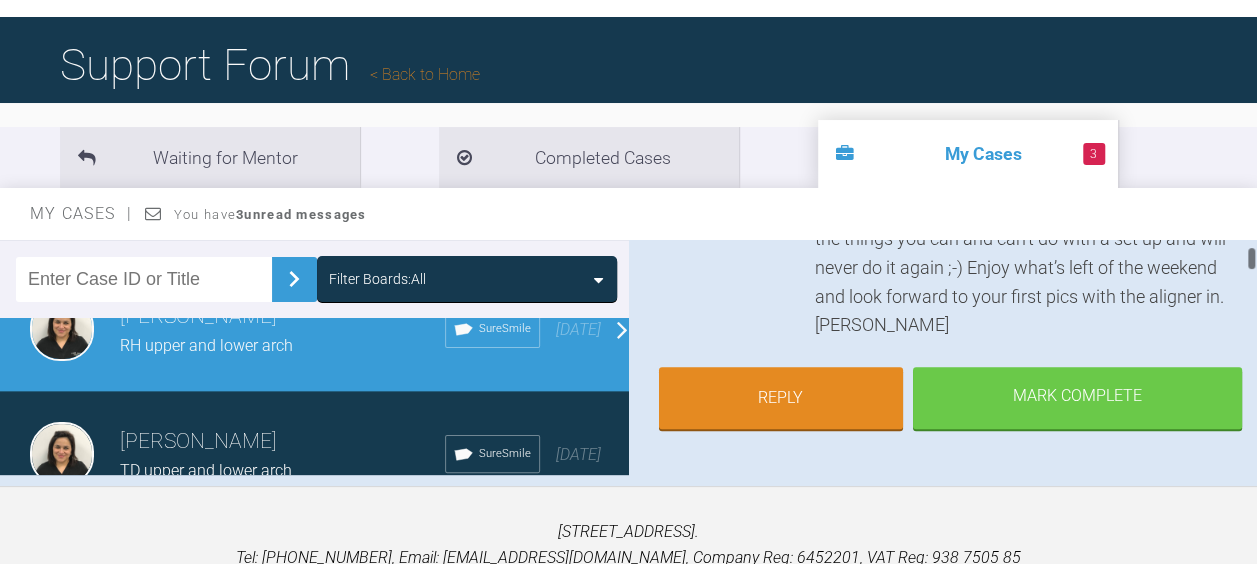 scroll, scrollTop: 410, scrollLeft: 0, axis: vertical 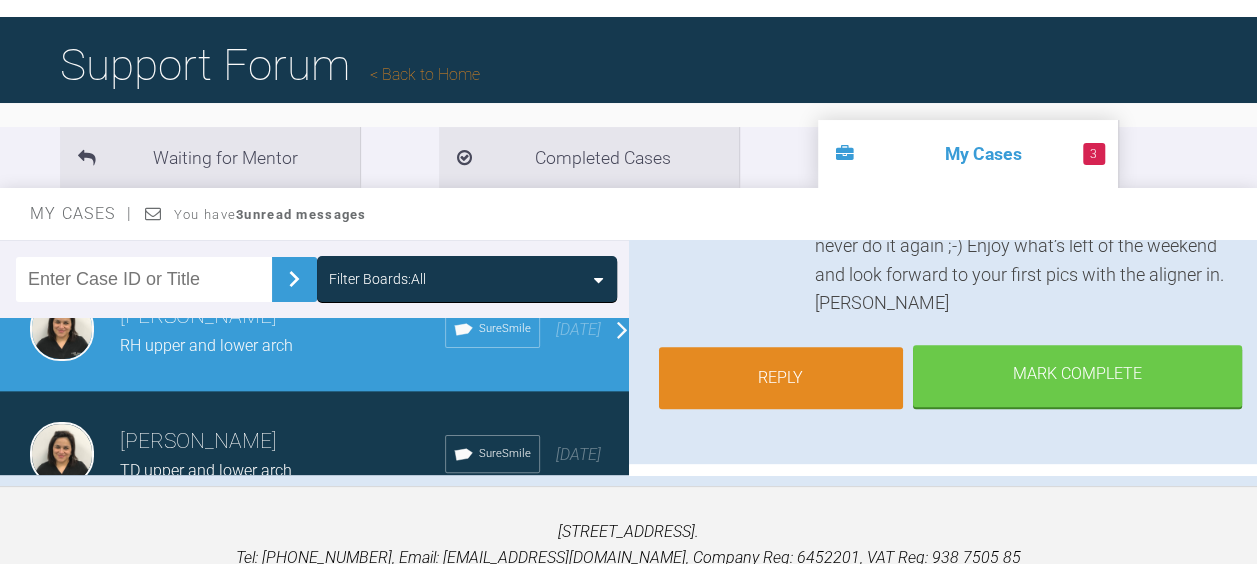 click on "Reply" at bounding box center (781, 378) 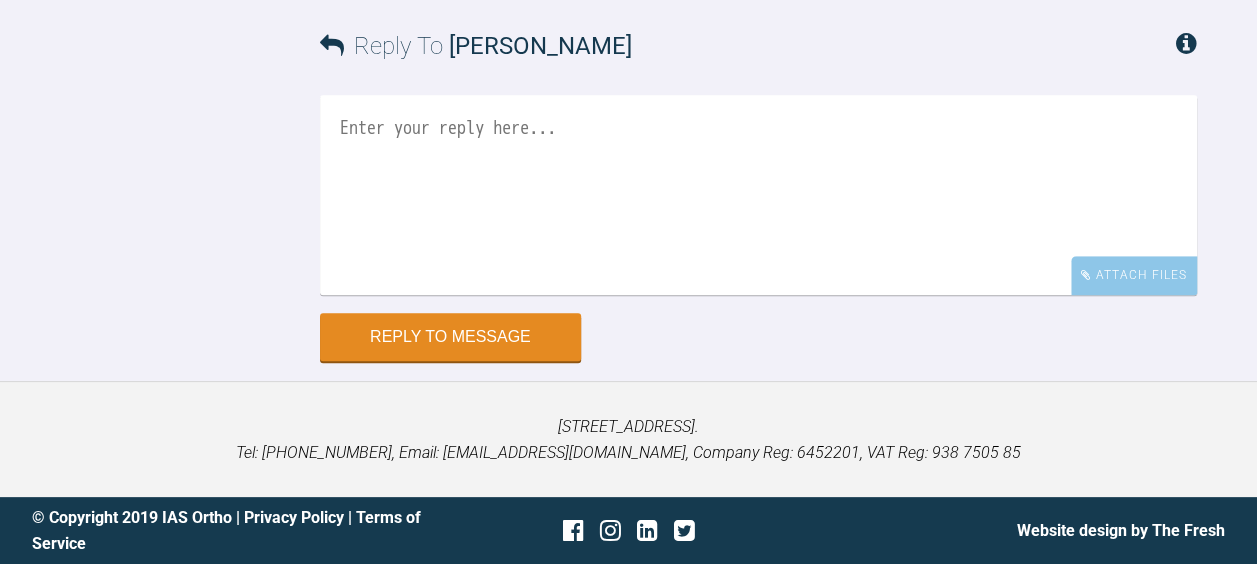 scroll, scrollTop: 16572, scrollLeft: 0, axis: vertical 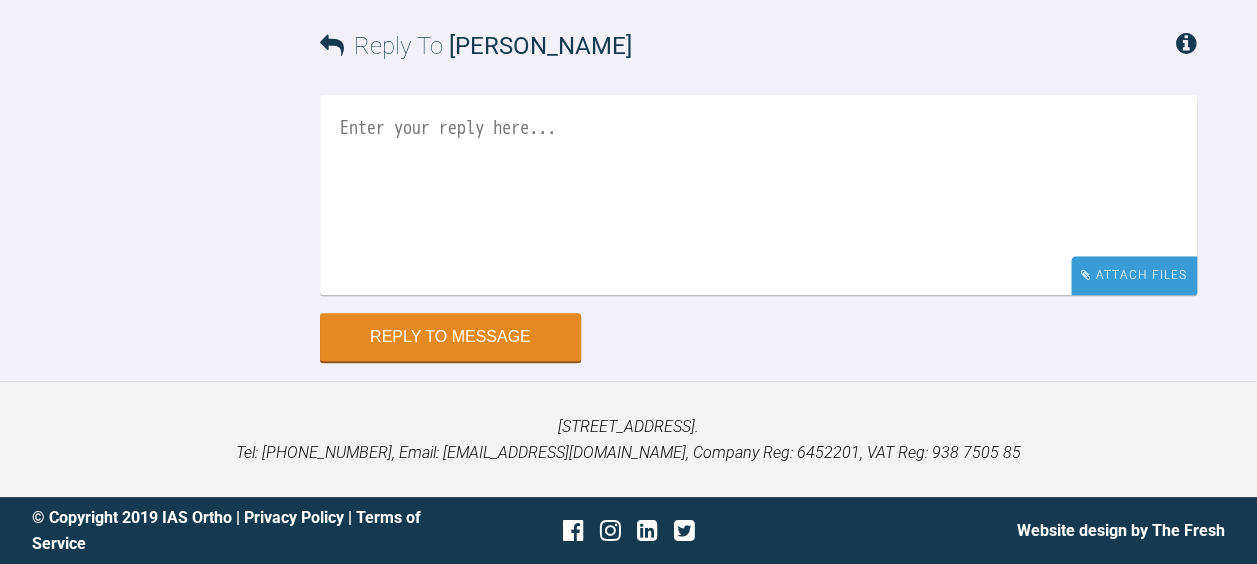 click on "Attach Files" at bounding box center (1134, 275) 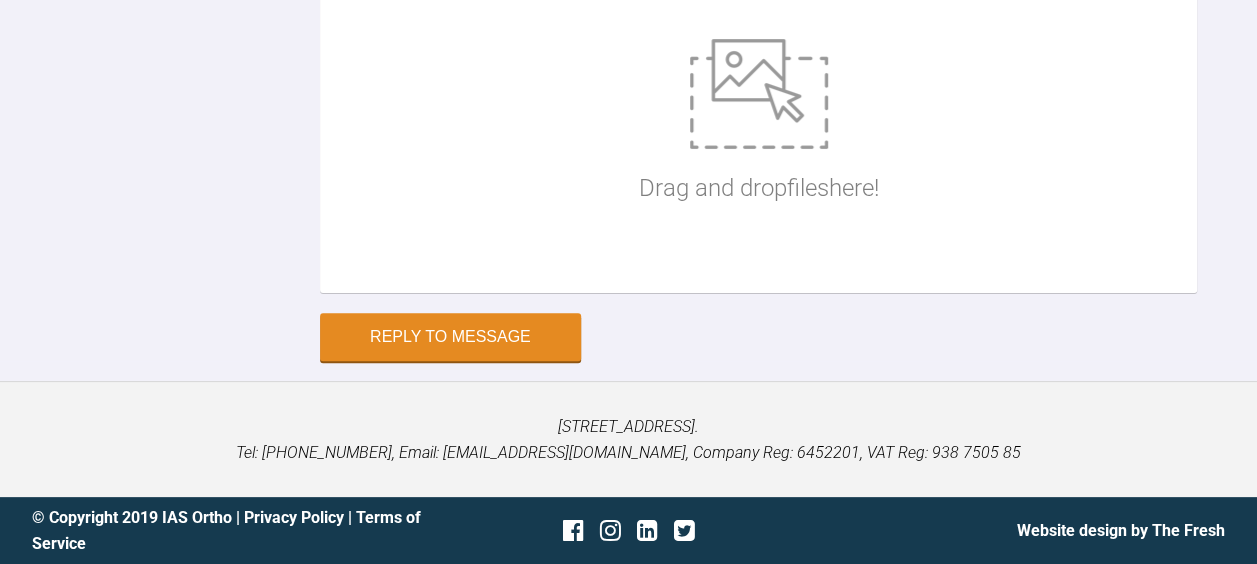 click at bounding box center [759, 94] 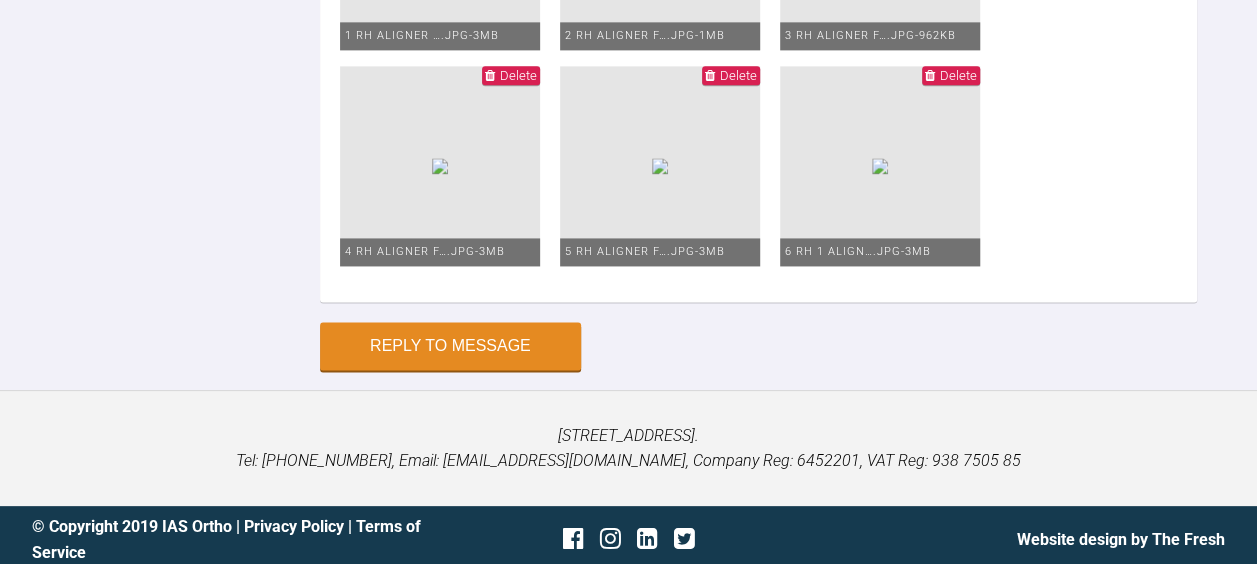 scroll, scrollTop: 16404, scrollLeft: 0, axis: vertical 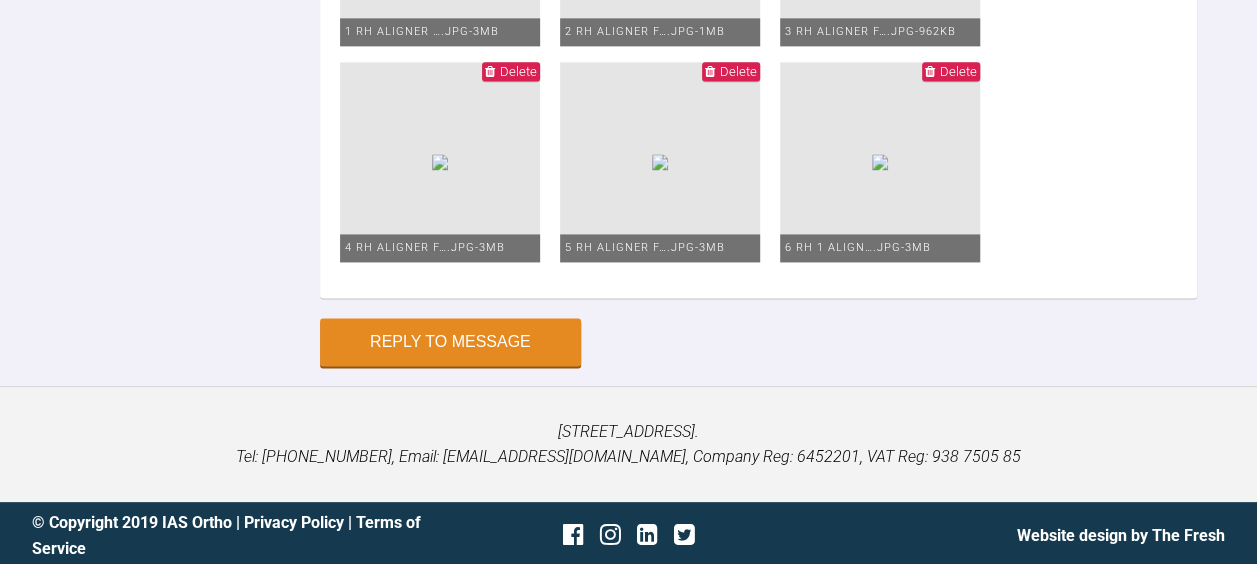 click at bounding box center [758, -519] 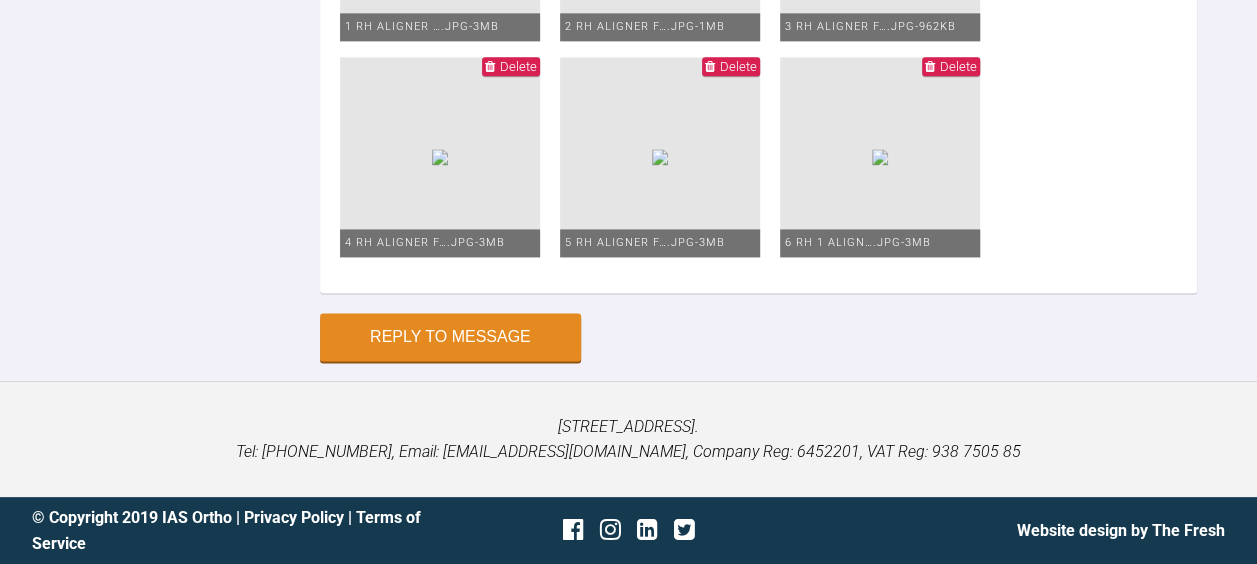 type on "Hello Kelly
I have done aligner fit day 1 for this patient , actually this went better than the ordering procedure.
Patient could easily remove and put aligners.
IPR done  LR3/2 0,4 mm and yellow IPR strips used on most contacts. need to do a scale next visit for him though.
Thanks BW swati" 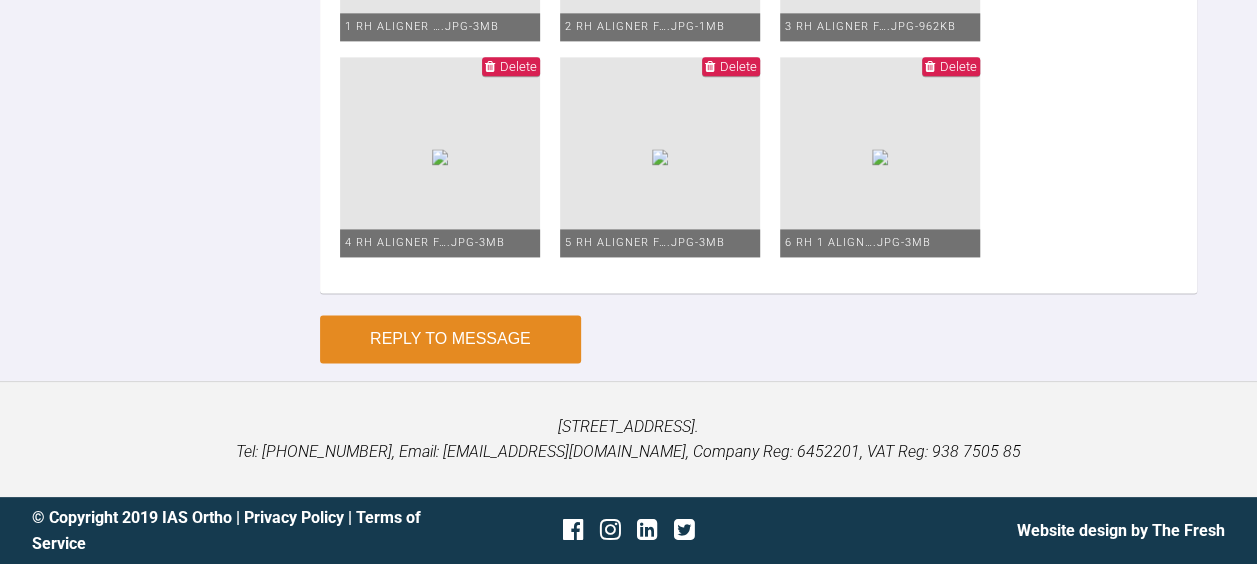 click on "Reply to Message" at bounding box center [450, 339] 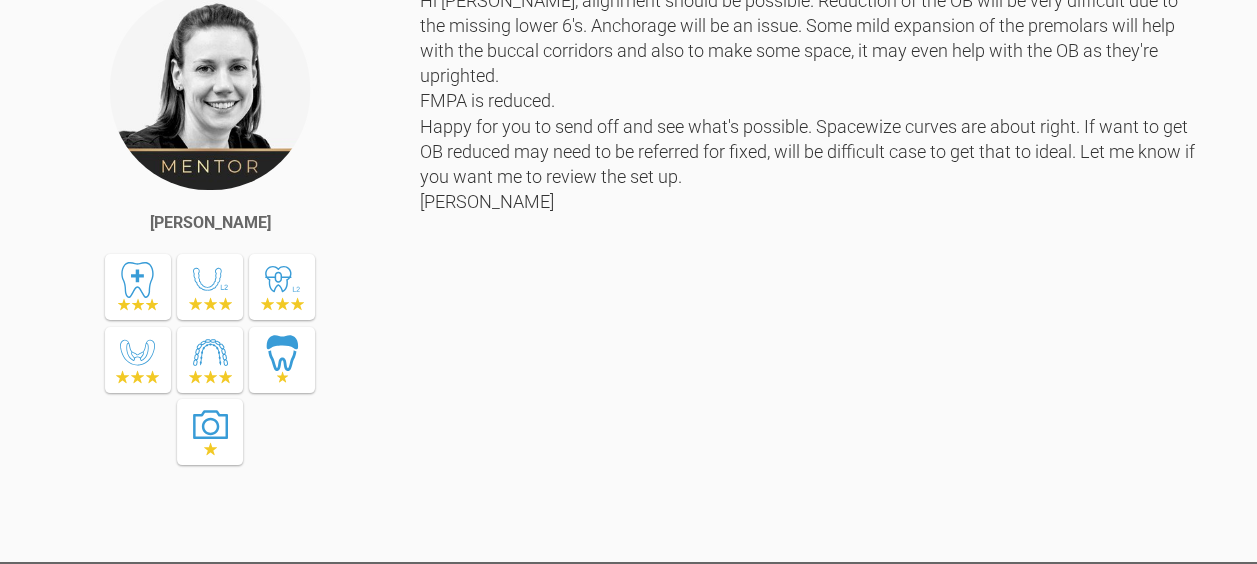 scroll, scrollTop: 0, scrollLeft: 0, axis: both 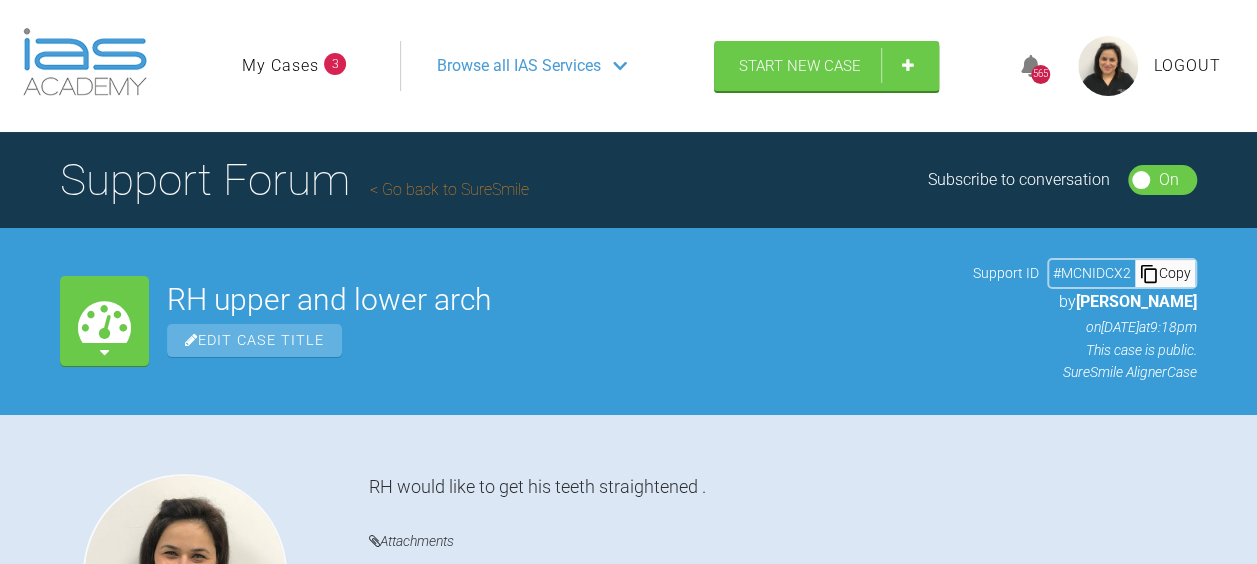 click on "Browse all IAS Services" at bounding box center [519, 66] 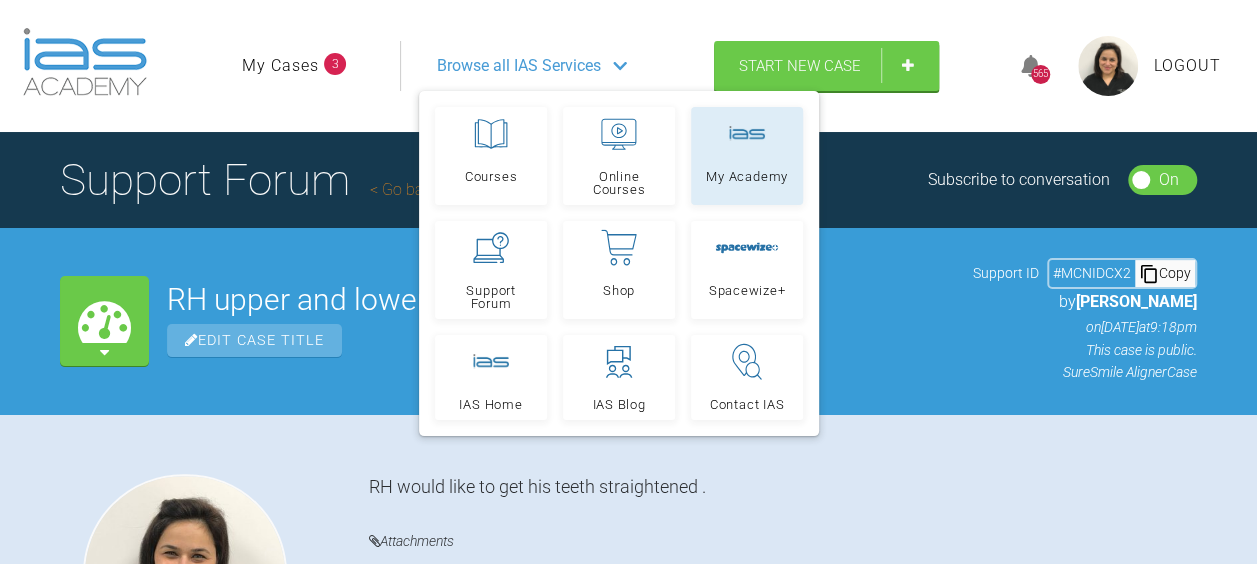 click on "My Academy" at bounding box center (747, 176) 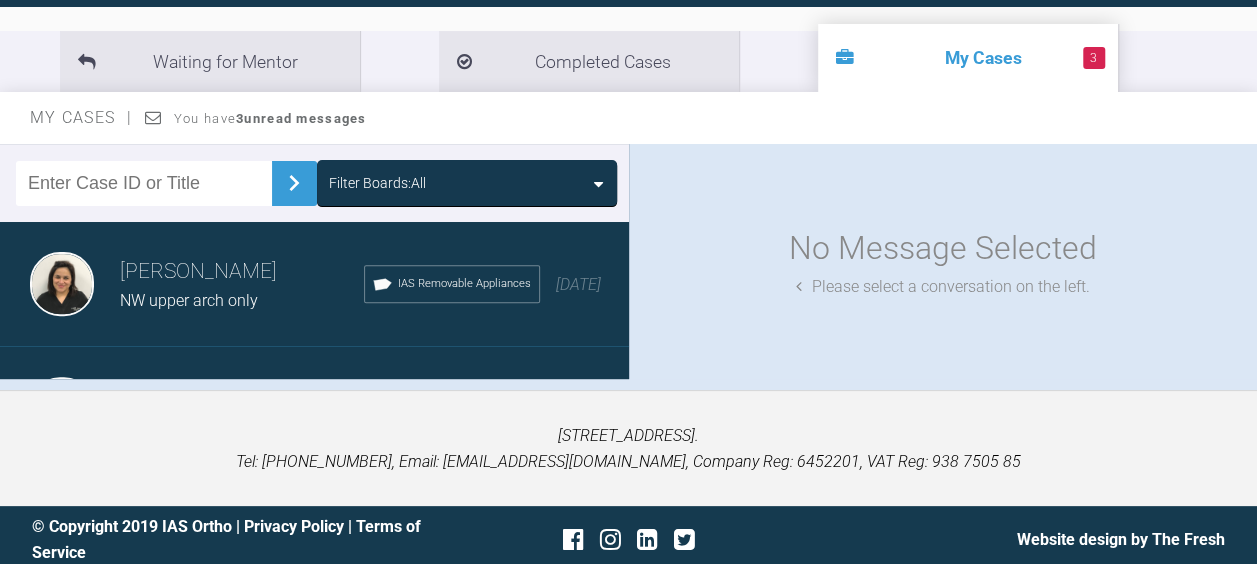 scroll, scrollTop: 220, scrollLeft: 0, axis: vertical 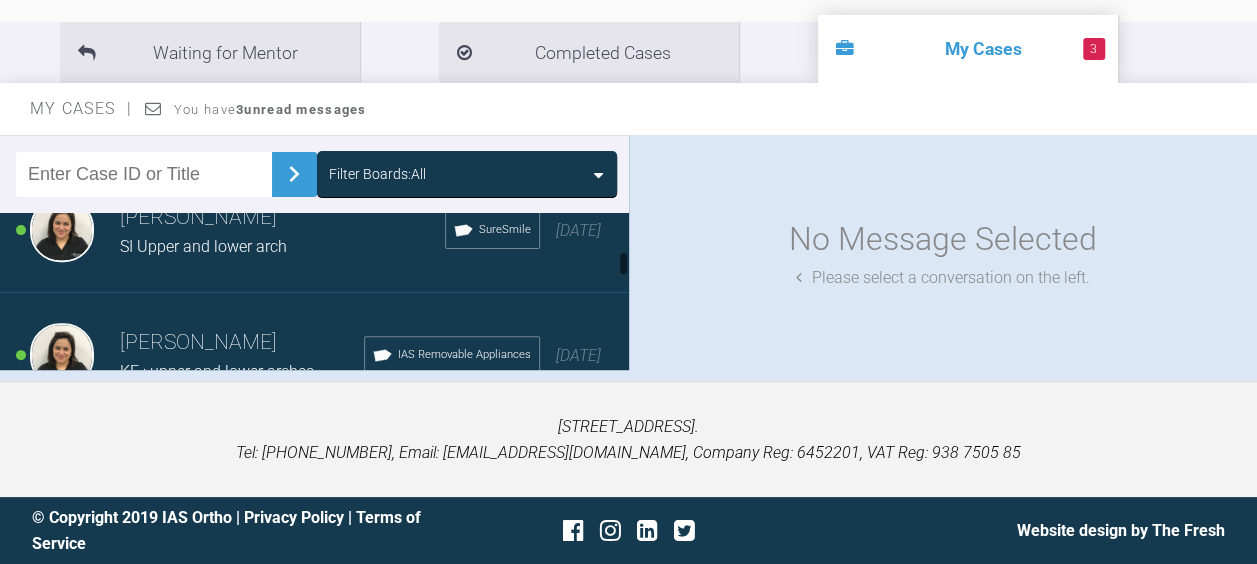 click on "SI Upper and lower arch" at bounding box center [203, 246] 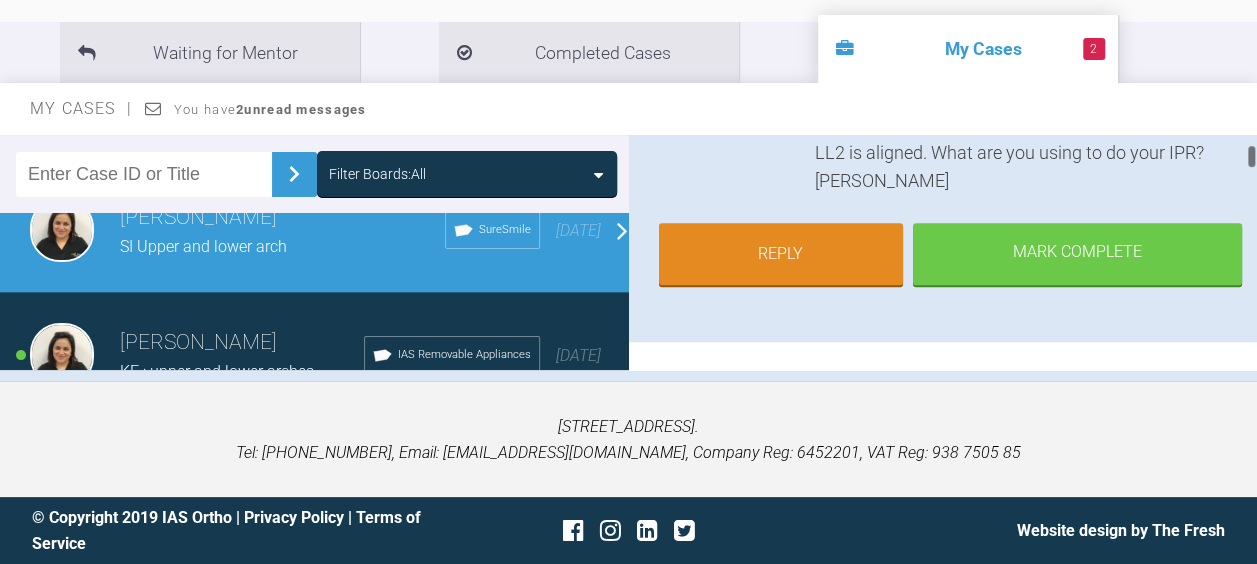 scroll, scrollTop: 716, scrollLeft: 0, axis: vertical 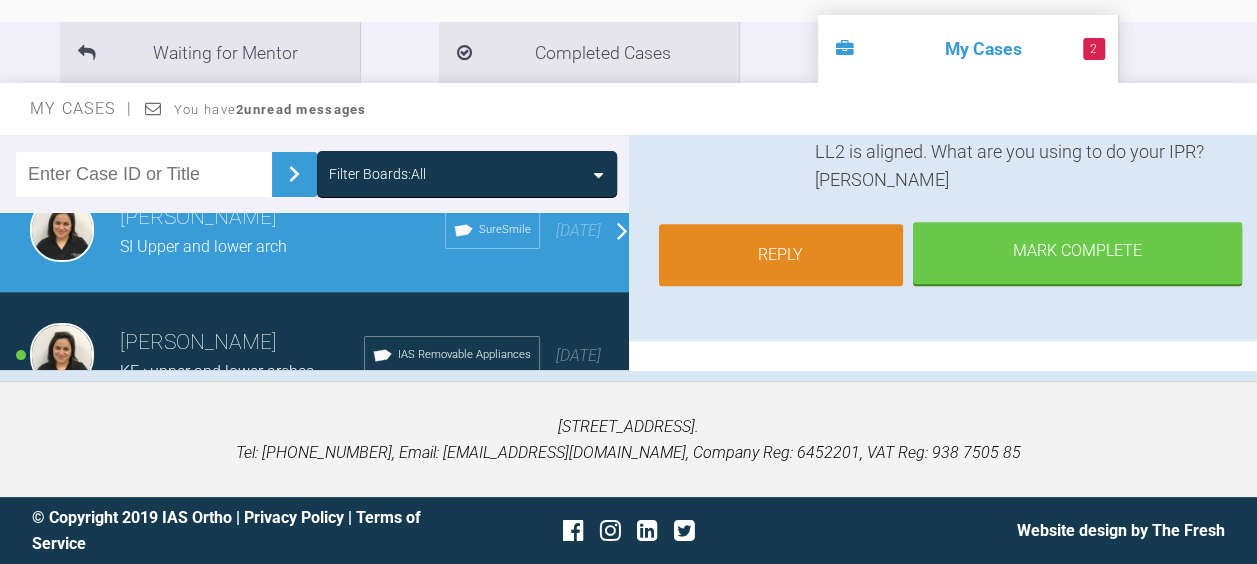 click on "Reply" at bounding box center (781, 255) 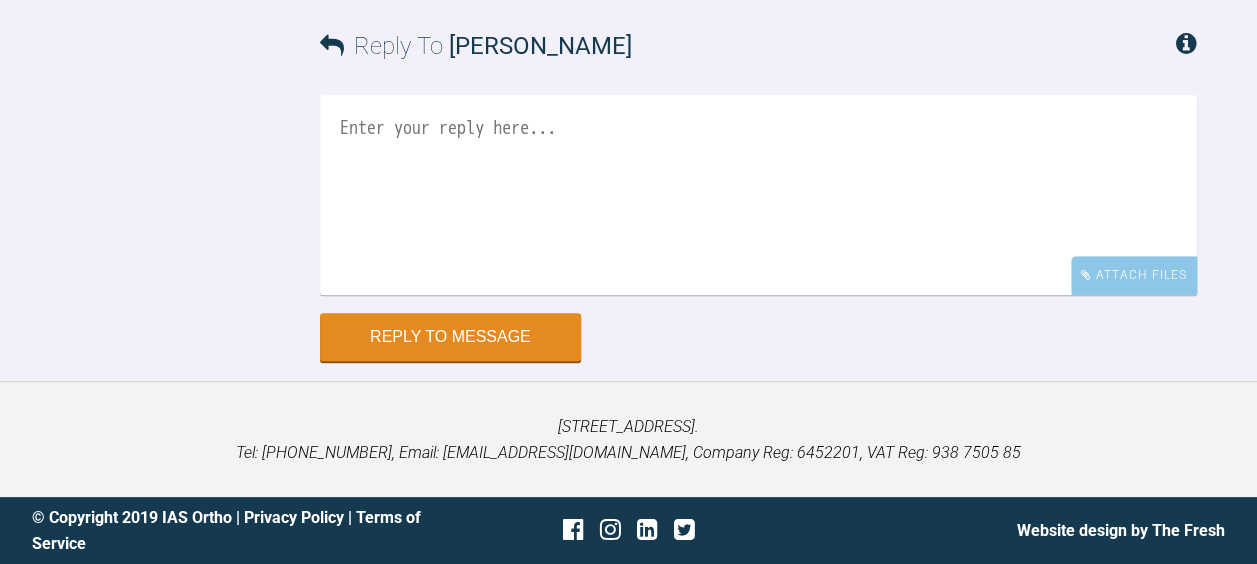 scroll, scrollTop: 17976, scrollLeft: 0, axis: vertical 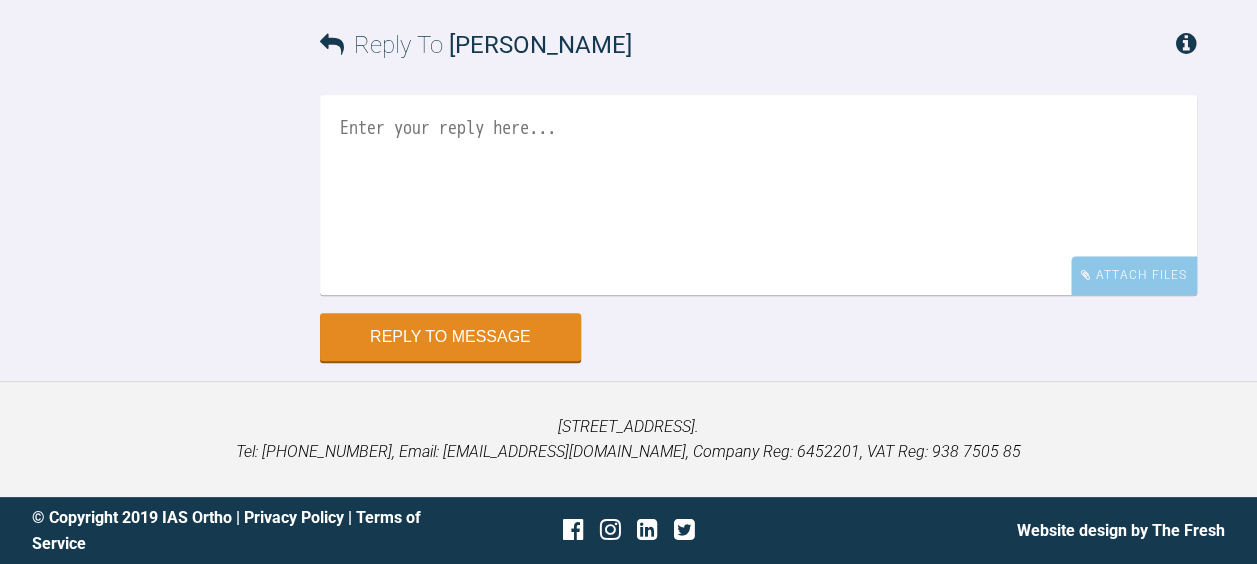 click at bounding box center (758, 195) 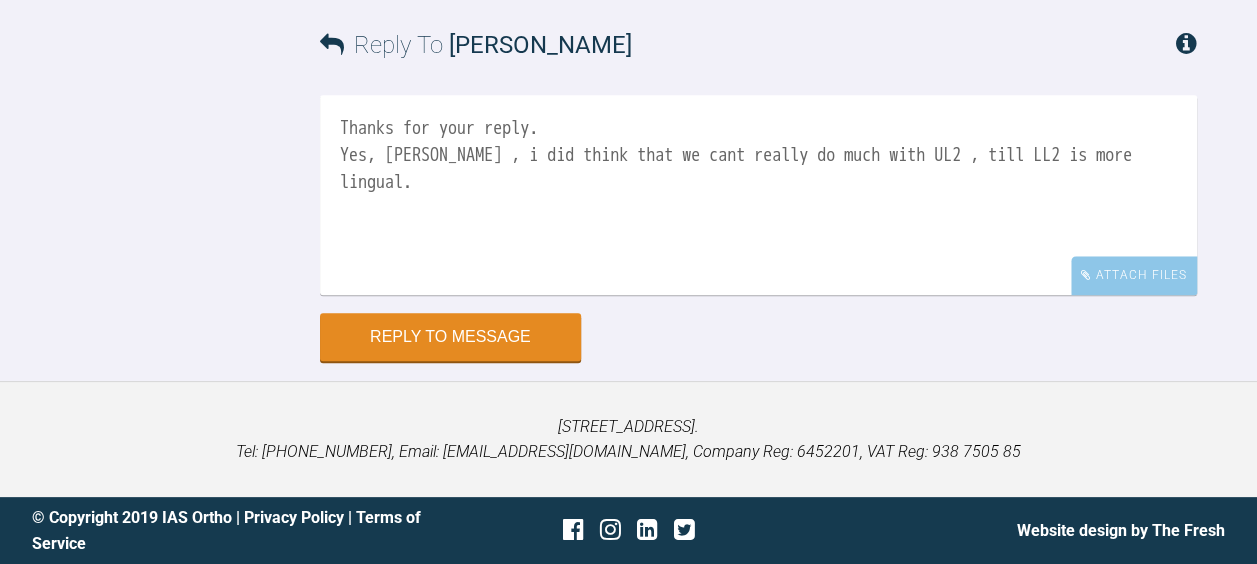 scroll, scrollTop: 18030, scrollLeft: 0, axis: vertical 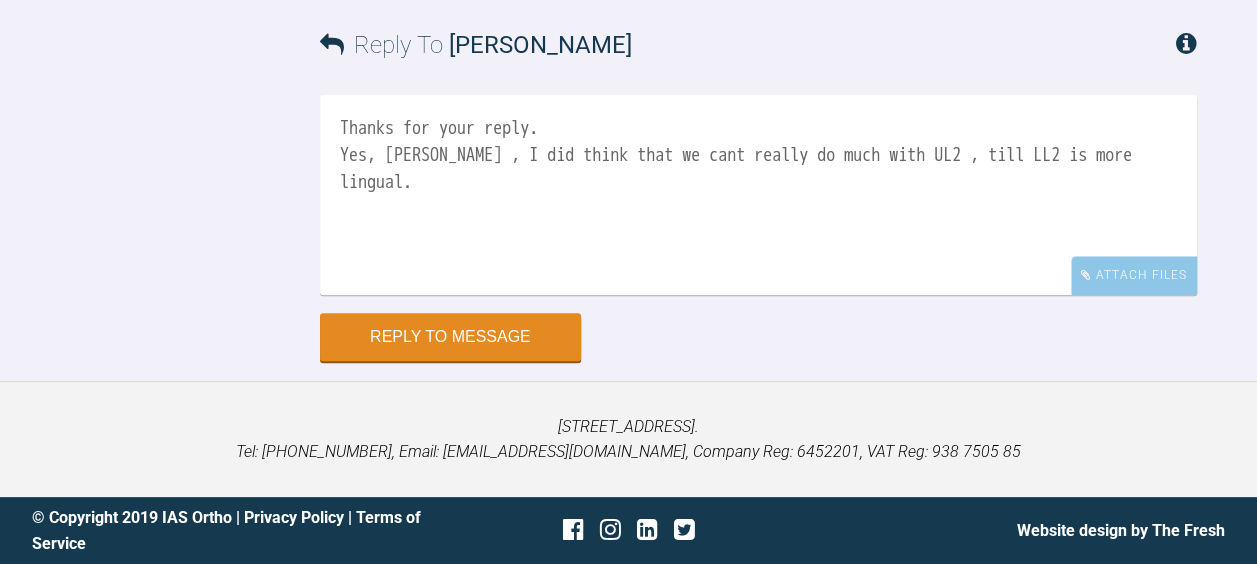 click on "Thanks for your reply.
Yes, [PERSON_NAME] , I did think that we cant really do much with UL2 , till LL2 is more lingual." at bounding box center (758, 195) 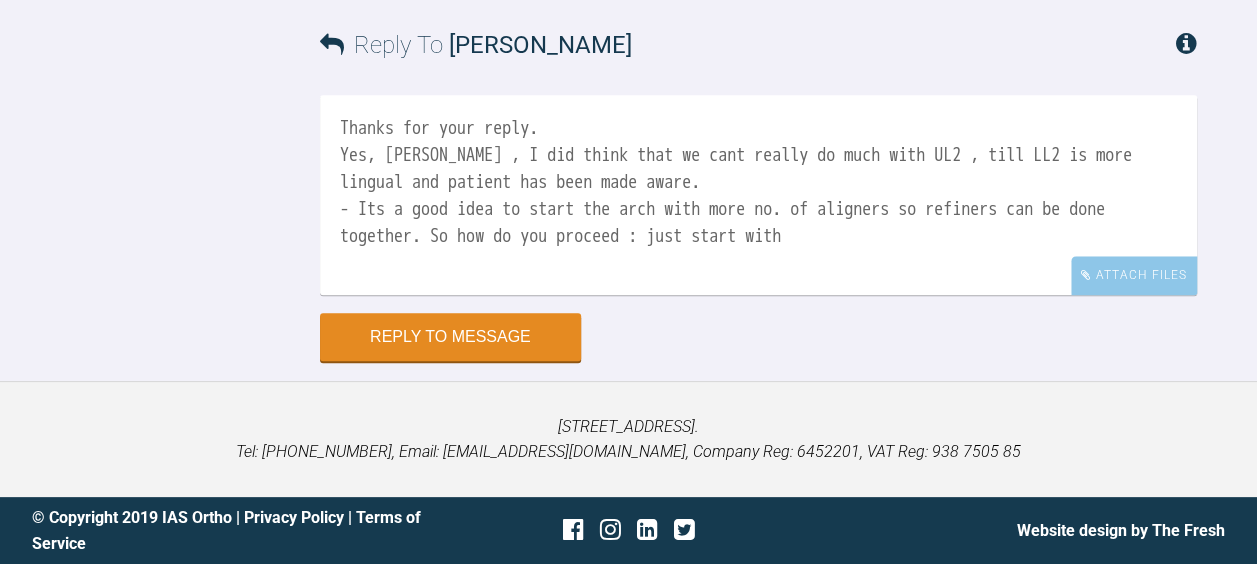 scroll, scrollTop: 17125, scrollLeft: 0, axis: vertical 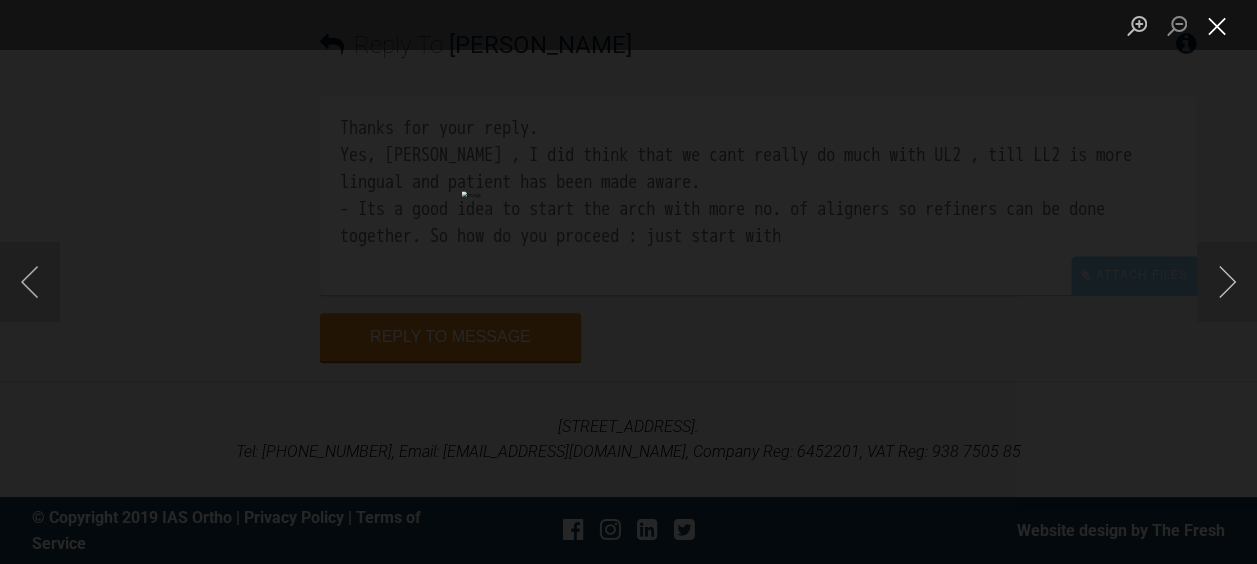 click at bounding box center (1217, 25) 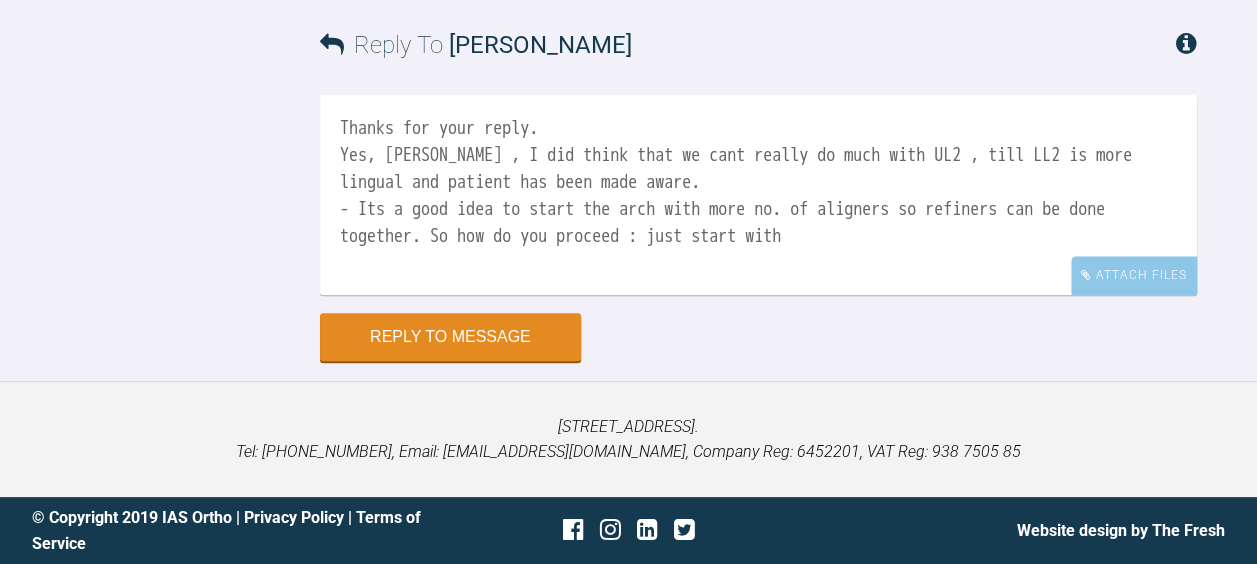 scroll, scrollTop: 18172, scrollLeft: 0, axis: vertical 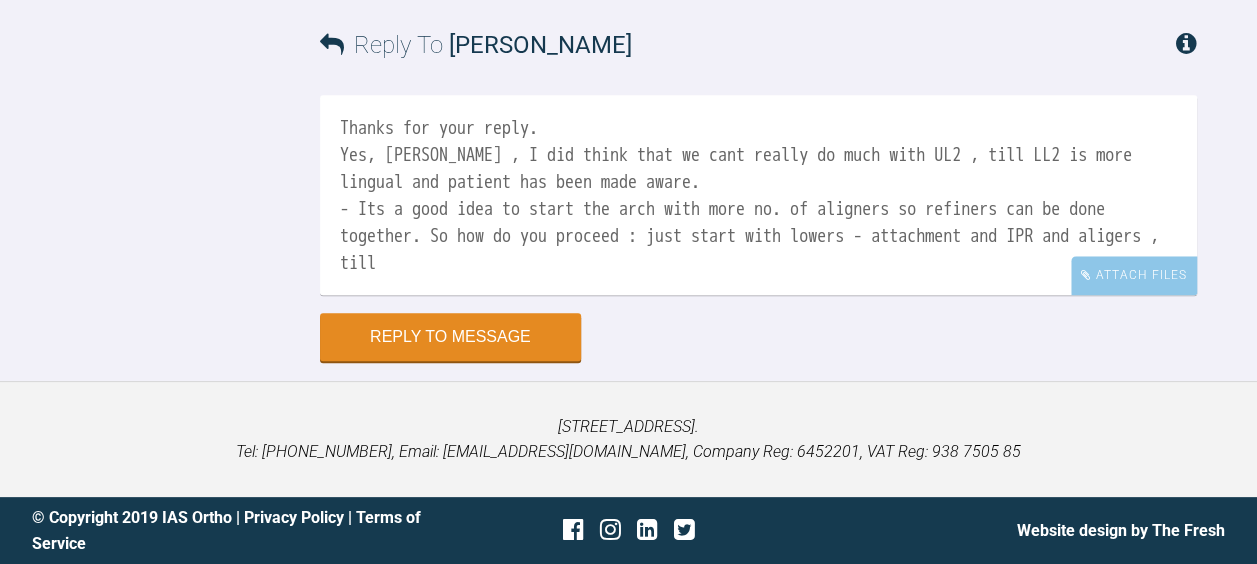 click at bounding box center [1115, -863] 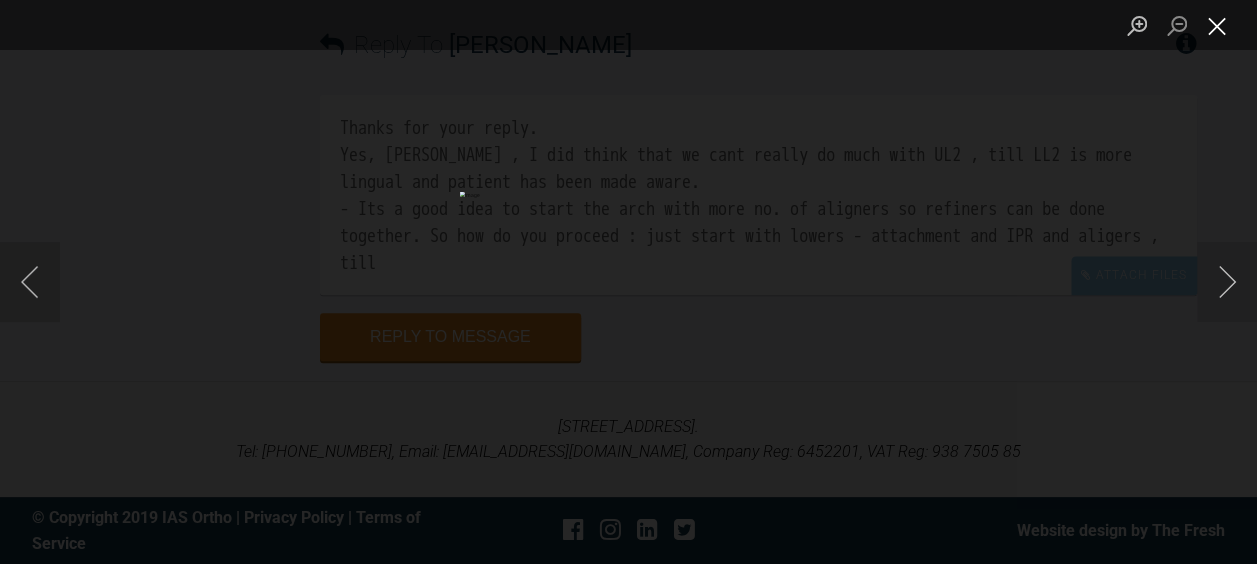 click at bounding box center [1217, 25] 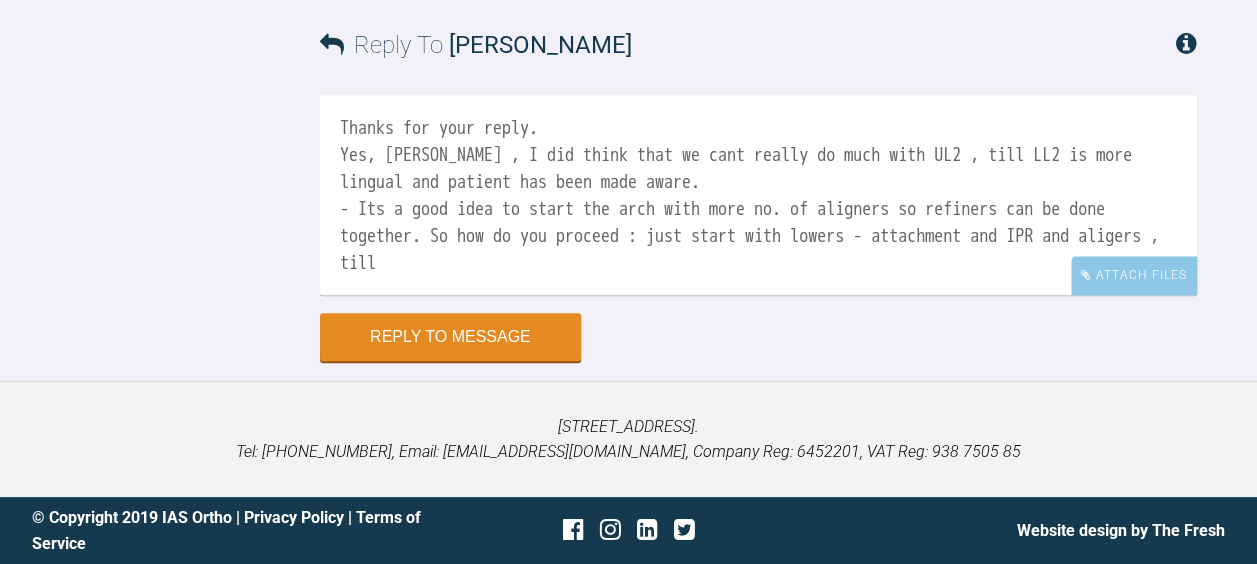 scroll, scrollTop: 18118, scrollLeft: 0, axis: vertical 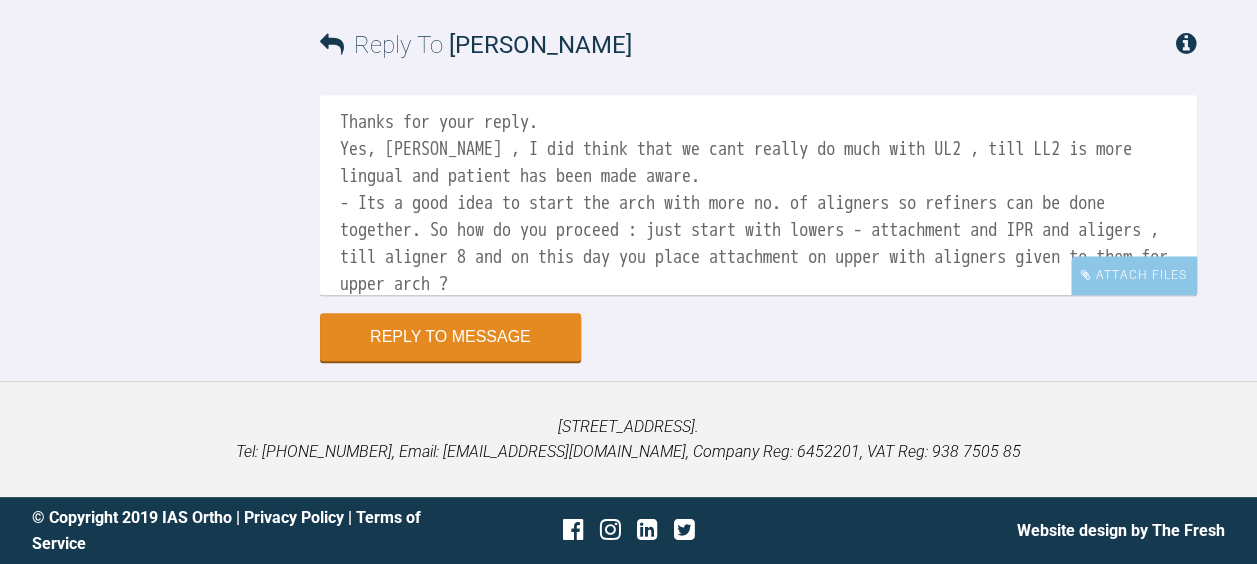 click on "Thanks for your reply.
Yes, [PERSON_NAME] , I did think that we cant really do much with UL2 , till LL2 is more lingual and patient has been made aware.
- Its a good idea to start the arch with more no. of aligners so refiners can be done together. So how do you proceed : just start with lowers - attachment and IPR and aligers , till aligner 8 and on this day you place attachment on upper with aligners given to them for upper arch ?" at bounding box center [758, 195] 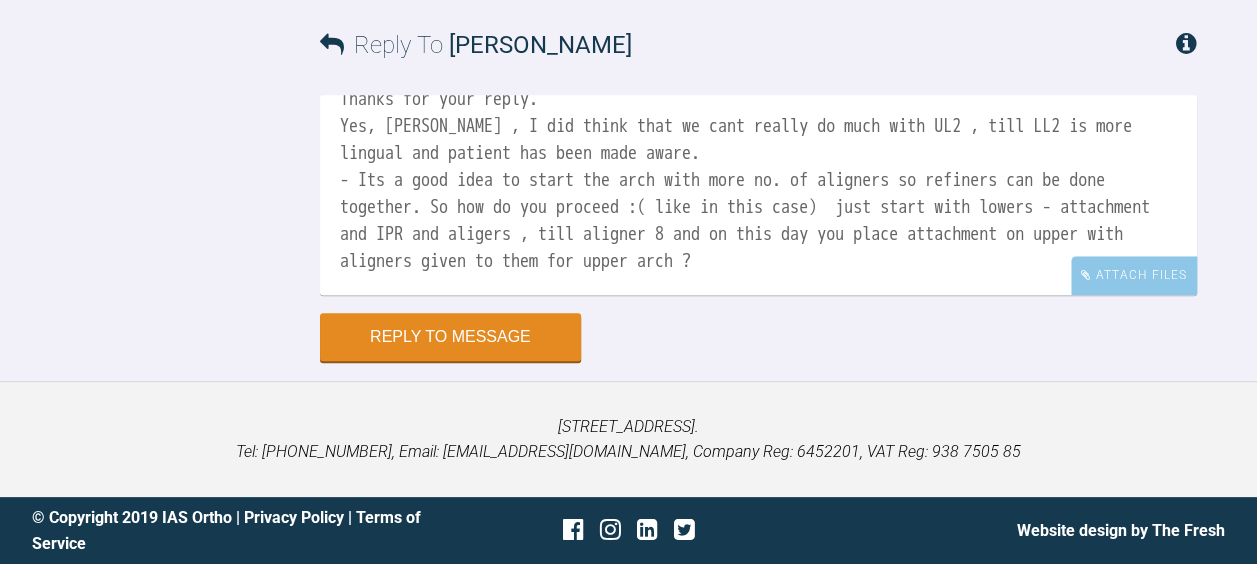 scroll, scrollTop: 56, scrollLeft: 0, axis: vertical 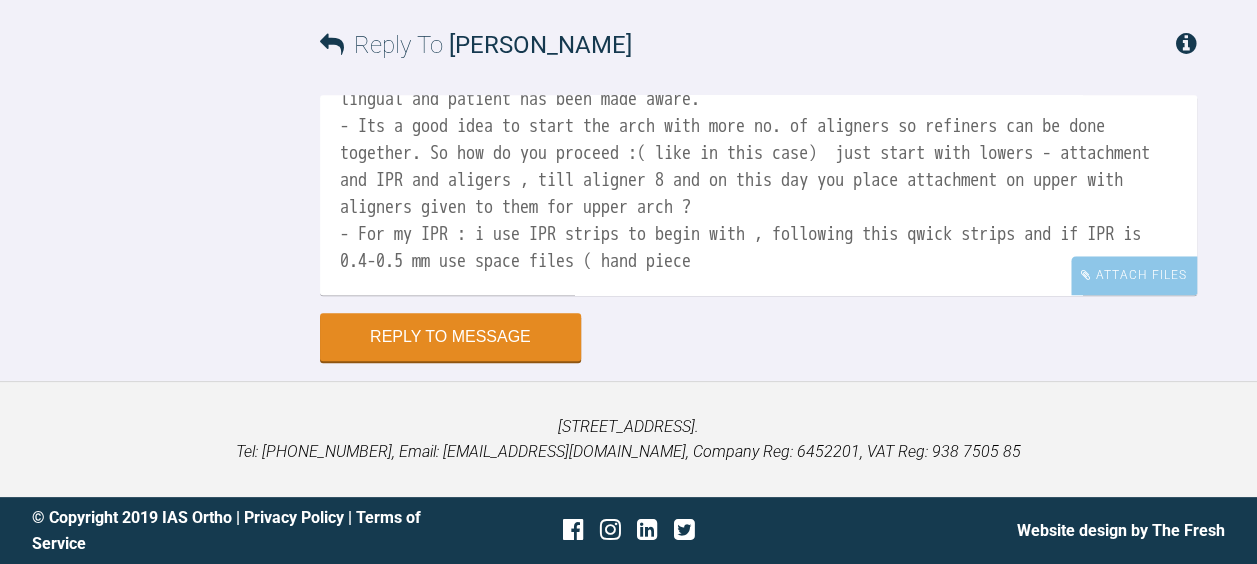 click on "Thanks for your reply.
Yes, [PERSON_NAME] , I did think that we cant really do much with UL2 , till LL2 is more lingual and patient has been made aware.
- Its a good idea to start the arch with more no. of aligners so refiners can be done together. So how do you proceed :( like in this case)  just start with lowers - attachment and IPR and aligers , till aligner 8 and on this day you place attachment on upper with aligners given to them for upper arch ?
- For my IPR : i use IPR strips to begin with , following this qwick strips and if IPR is 0.4-0.5 mm use space files ( hand piece" at bounding box center [758, 195] 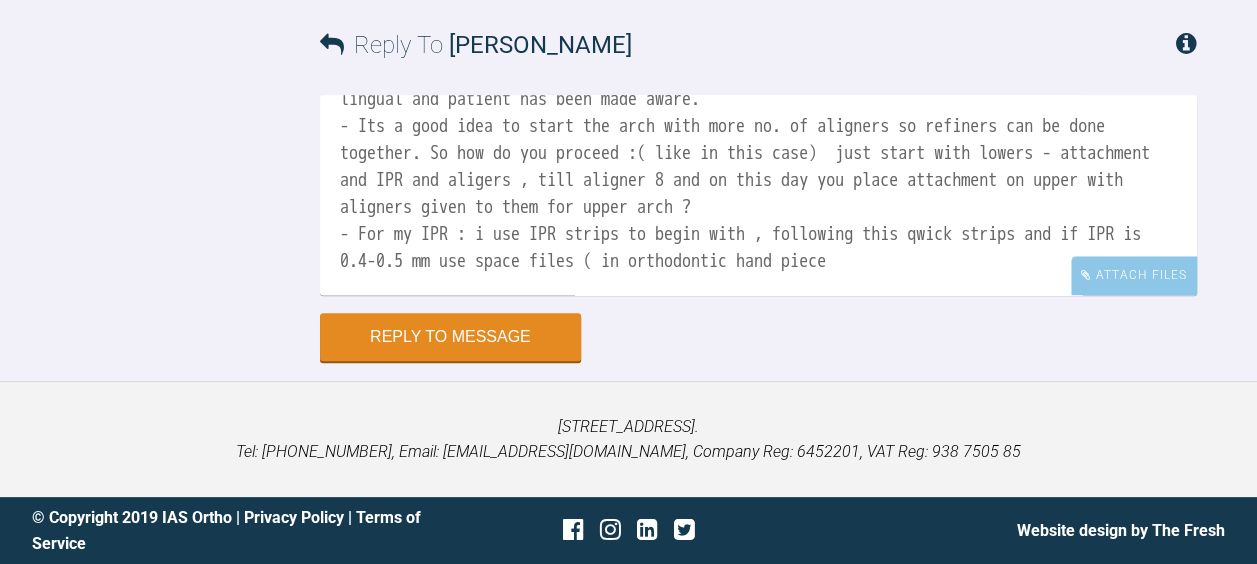 click on "Thanks for your reply.
Yes, [PERSON_NAME] , I did think that we cant really do much with UL2 , till LL2 is more lingual and patient has been made aware.
- Its a good idea to start the arch with more no. of aligners so refiners can be done together. So how do you proceed :( like in this case)  just start with lowers - attachment and IPR and aligers , till aligner 8 and on this day you place attachment on upper with aligners given to them for upper arch ?
- For my IPR : i use IPR strips to begin with , following this qwick strips and if IPR is 0.4-0.5 mm use space files ( in orthodontic hand piece" at bounding box center [758, 195] 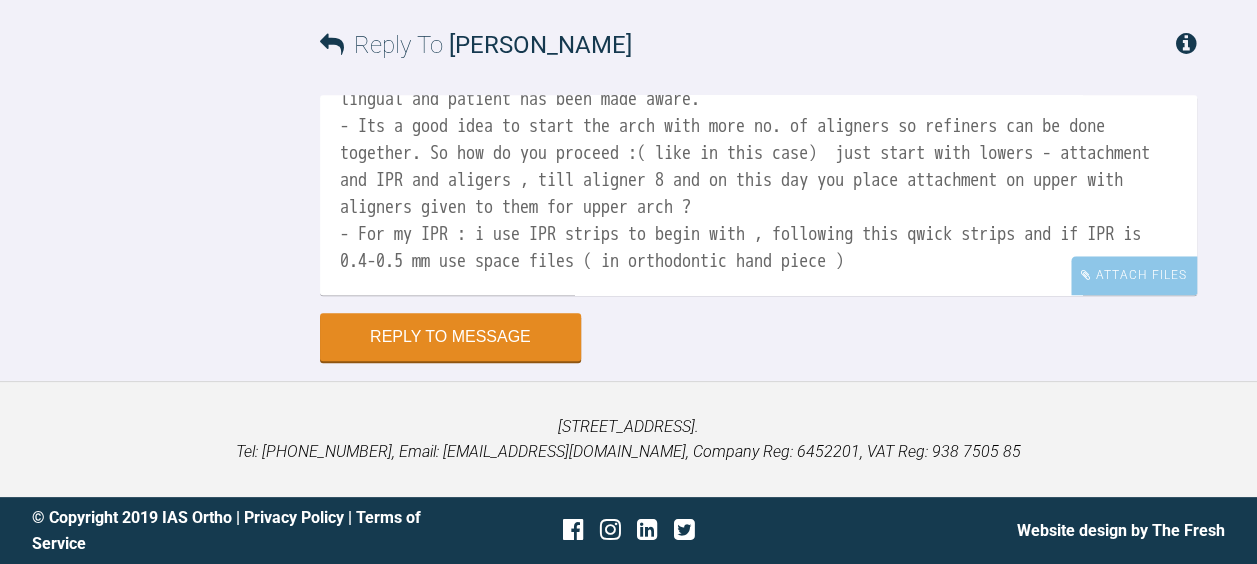 click on "Thanks for your reply.
Yes, [PERSON_NAME] , I did think that we cant really do much with UL2 , till LL2 is more lingual and patient has been made aware.
- Its a good idea to start the arch with more no. of aligners so refiners can be done together. So how do you proceed :( like in this case)  just start with lowers - attachment and IPR and aligers , till aligner 8 and on this day you place attachment on upper with aligners given to them for upper arch ?
- For my IPR : i use IPR strips to begin with , following this qwick strips and if IPR is 0.4-0.5 mm use space files ( in orthodontic hand piece )" at bounding box center [758, 195] 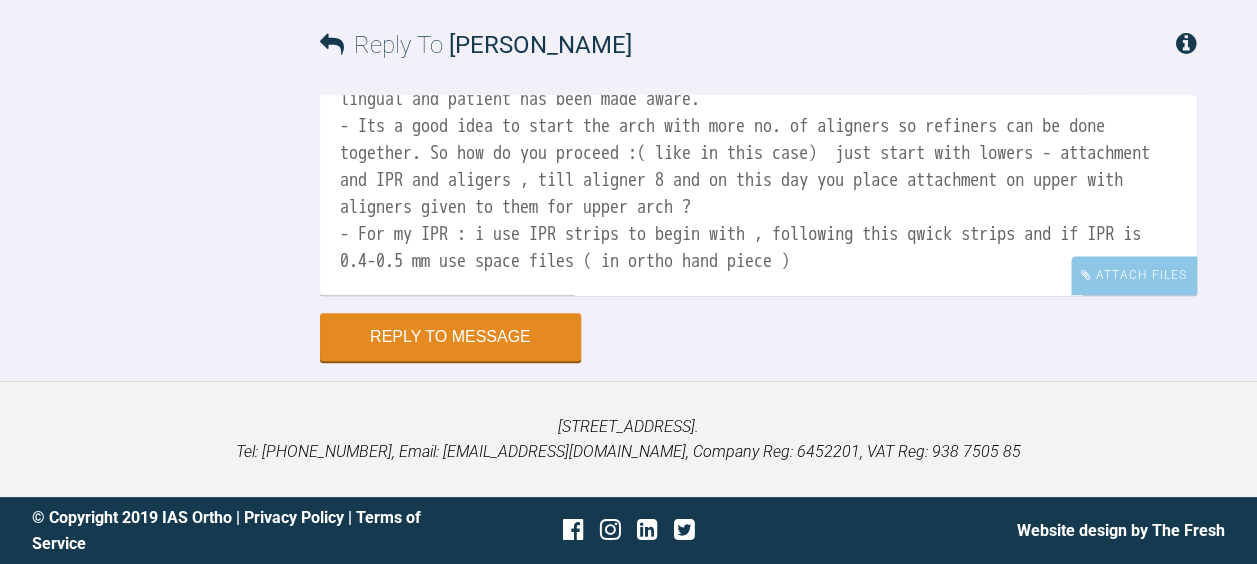 click on "Thanks for your reply.
Yes, [PERSON_NAME] , I did think that we cant really do much with UL2 , till LL2 is more lingual and patient has been made aware.
- Its a good idea to start the arch with more no. of aligners so refiners can be done together. So how do you proceed :( like in this case)  just start with lowers - attachment and IPR and aligers , till aligner 8 and on this day you place attachment on upper with aligners given to them for upper arch ?
- For my IPR : i use IPR strips to begin with , following this qwick strips and if IPR is 0.4-0.5 mm use space files ( in ortho hand piece )" at bounding box center (758, 195) 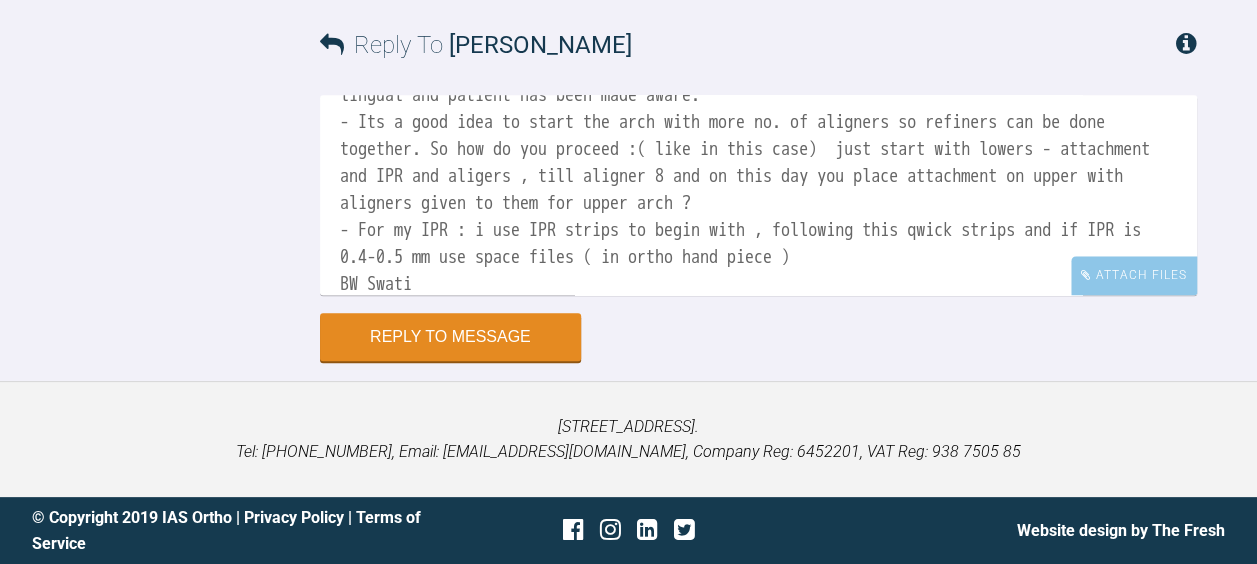 click on "Thanks for your reply.
Yes, [PERSON_NAME] , I did think that we cant really do much with UL2 , till LL2 is more lingual and patient has been made aware.
- Its a good idea to start the arch with more no. of aligners so refiners can be done together. So how do you proceed :( like in this case)  just start with lowers - attachment and IPR and aligers , till aligner 8 and on this day you place attachment on upper with aligners given to them for upper arch ?
- For my IPR : i use IPR strips to begin with , following this qwick strips and if IPR is 0.4-0.5 mm use space files ( in ortho hand piece )
BW Swati" at bounding box center (758, 195) 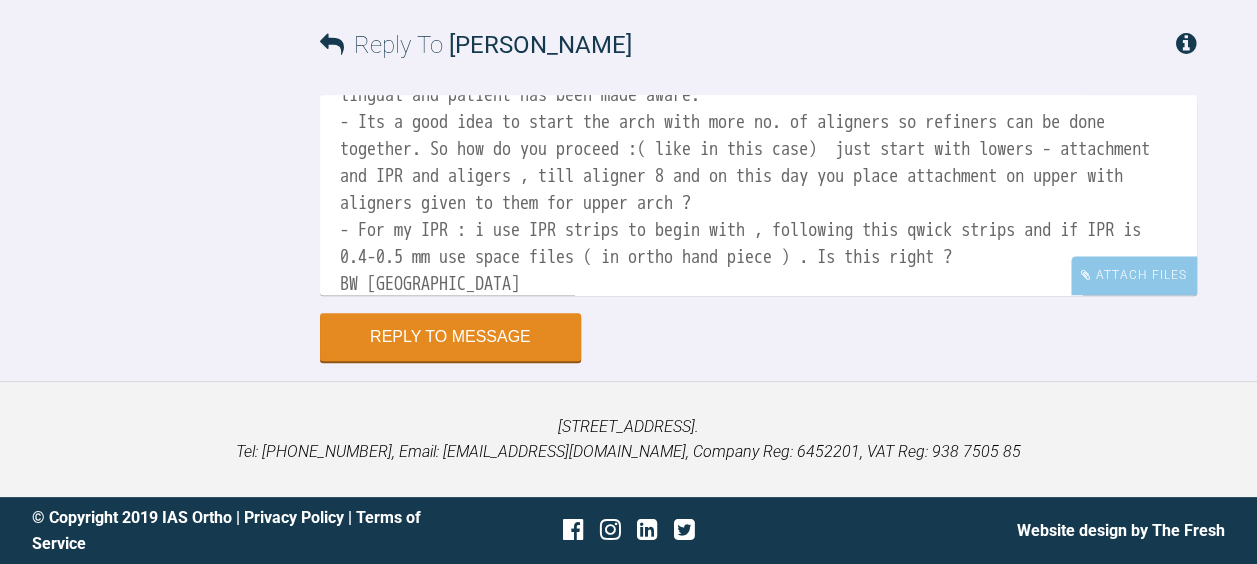 scroll, scrollTop: 18120, scrollLeft: 0, axis: vertical 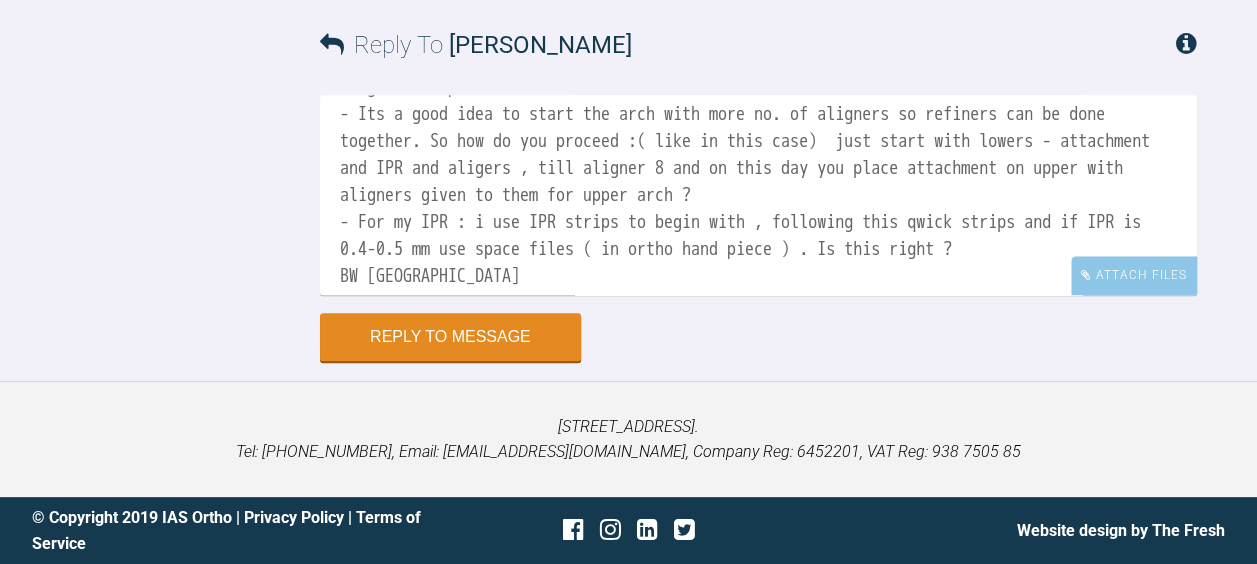 click on "Thanks for your reply.
Yes, [PERSON_NAME] , I did think that we cant really do much with UL2 , till LL2 is more lingual and patient has been made aware.
- Its a good idea to start the arch with more no. of aligners so refiners can be done together. So how do you proceed :( like in this case)  just start with lowers - attachment and IPR and aligers , till aligner 8 and on this day you place attachment on upper with aligners given to them for upper arch ?
- For my IPR : i use IPR strips to begin with , following this qwick strips and if IPR is 0.4-0.5 mm use space files ( in ortho hand piece ) . Is this right ?
BW [GEOGRAPHIC_DATA]" at bounding box center (758, 195) 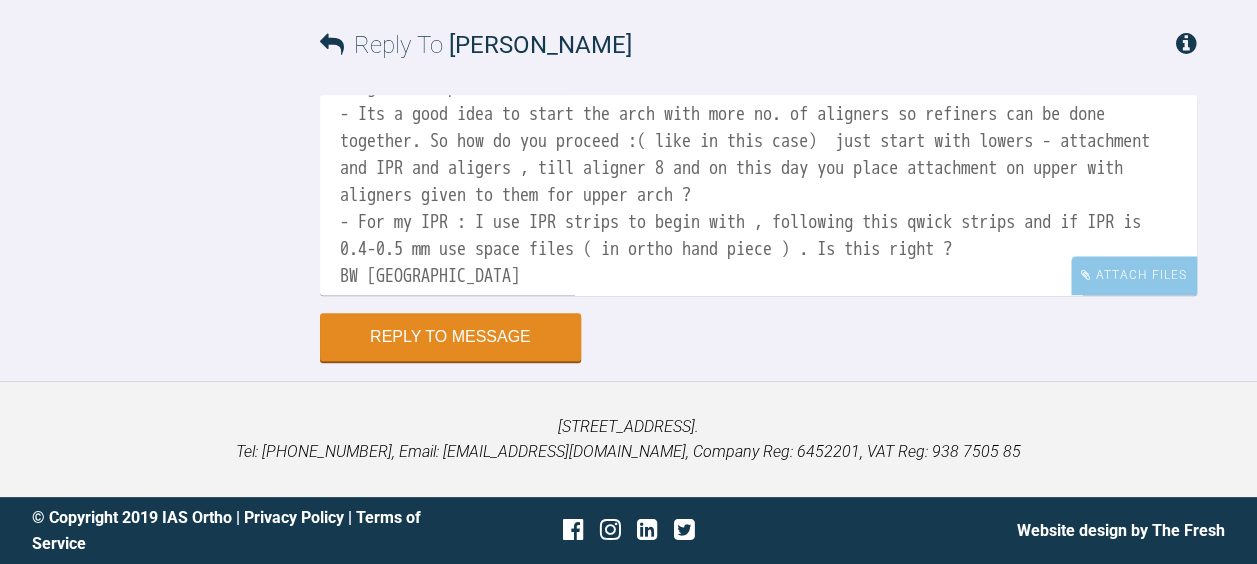 type on "Thanks for your reply.
Yes, [PERSON_NAME] , I did think that we cant really do much with UL2 , till LL2 is more lingual and patient has been made aware.
- Its a good idea to start the arch with more no. of aligners so refiners can be done together. So how do you proceed :( like in this case)  just start with lowers - attachment and IPR and aligers , till aligner 8 and on this day you place attachment on upper with aligners given to them for upper arch ?
- For my IPR : I use IPR strips to begin with , following this qwick strips and if IPR is 0.4-0.5 mm use space files ( in ortho hand piece ) . Is this right ?
BW [GEOGRAPHIC_DATA]" 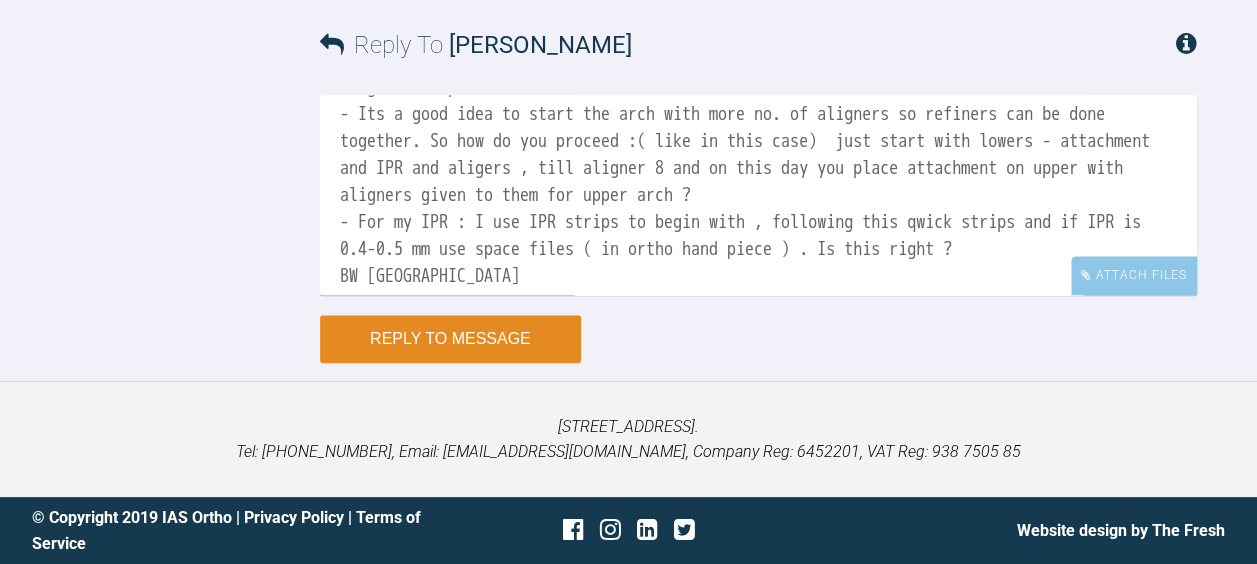 click on "Reply to Message" at bounding box center [450, 339] 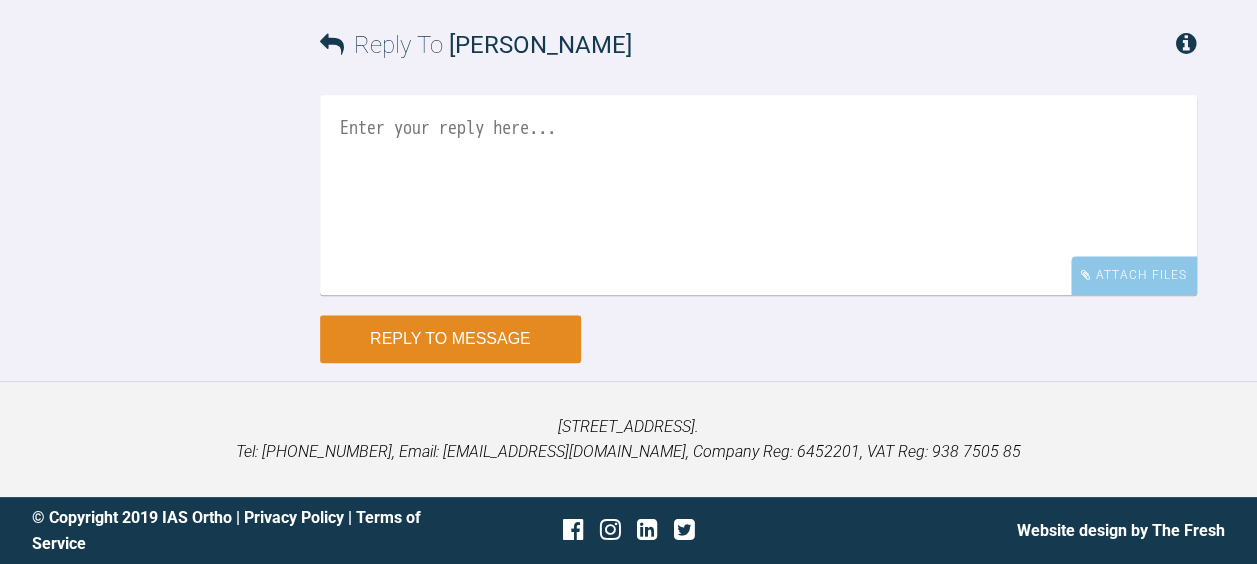 scroll, scrollTop: 0, scrollLeft: 0, axis: both 